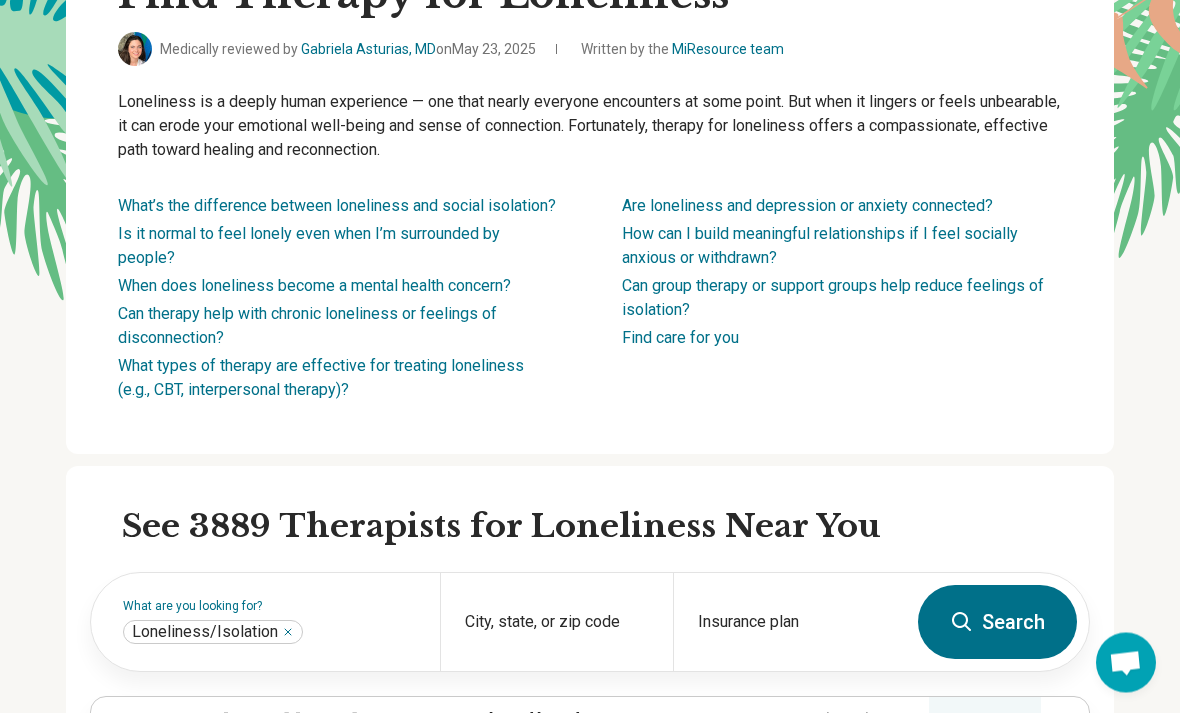 scroll, scrollTop: 0, scrollLeft: 0, axis: both 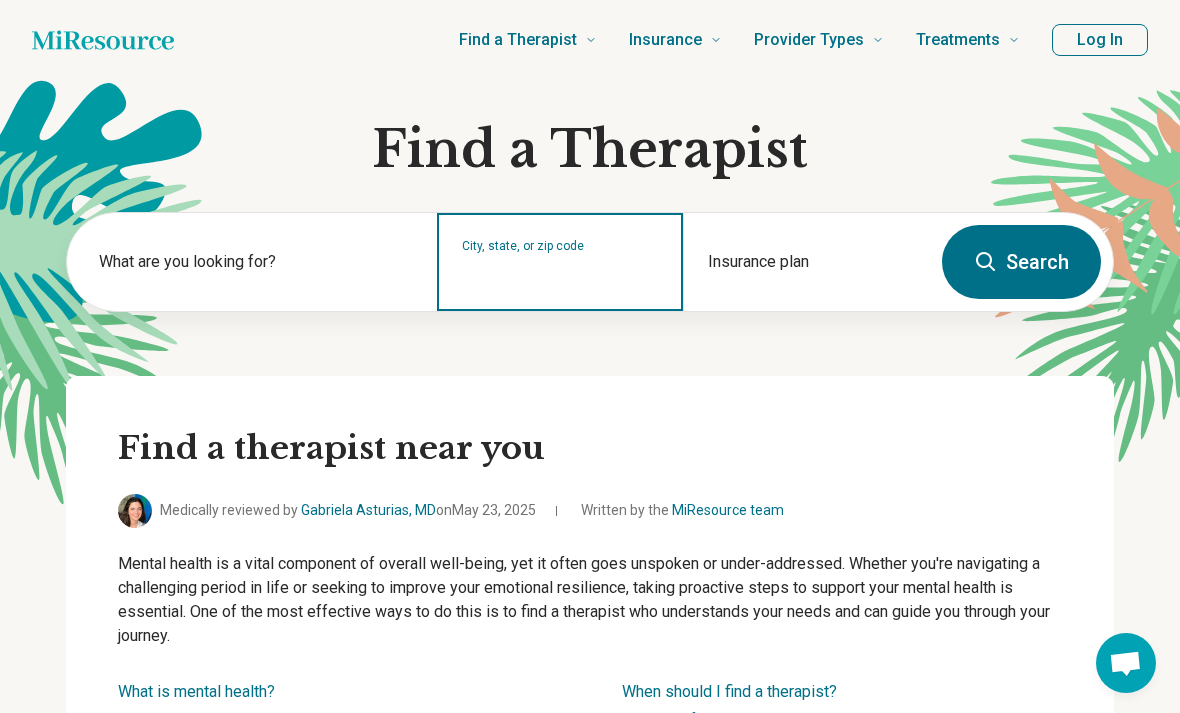 click on "City, state, or zip code" at bounding box center (561, 275) 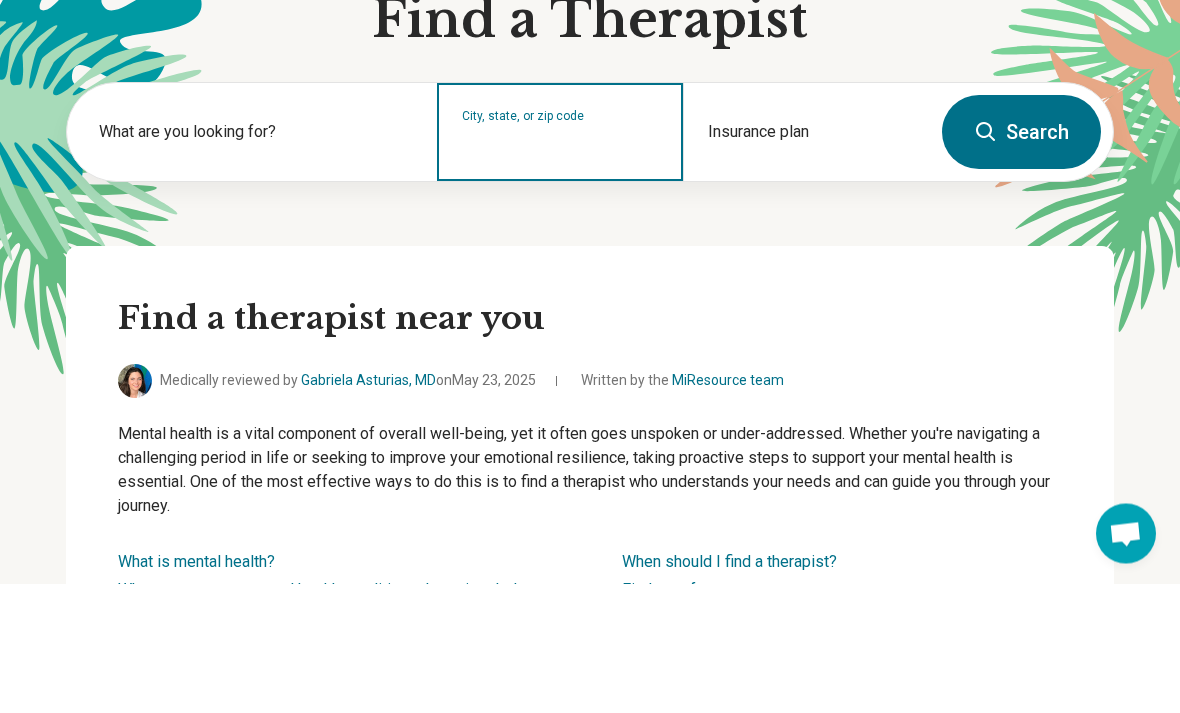 type on "*****" 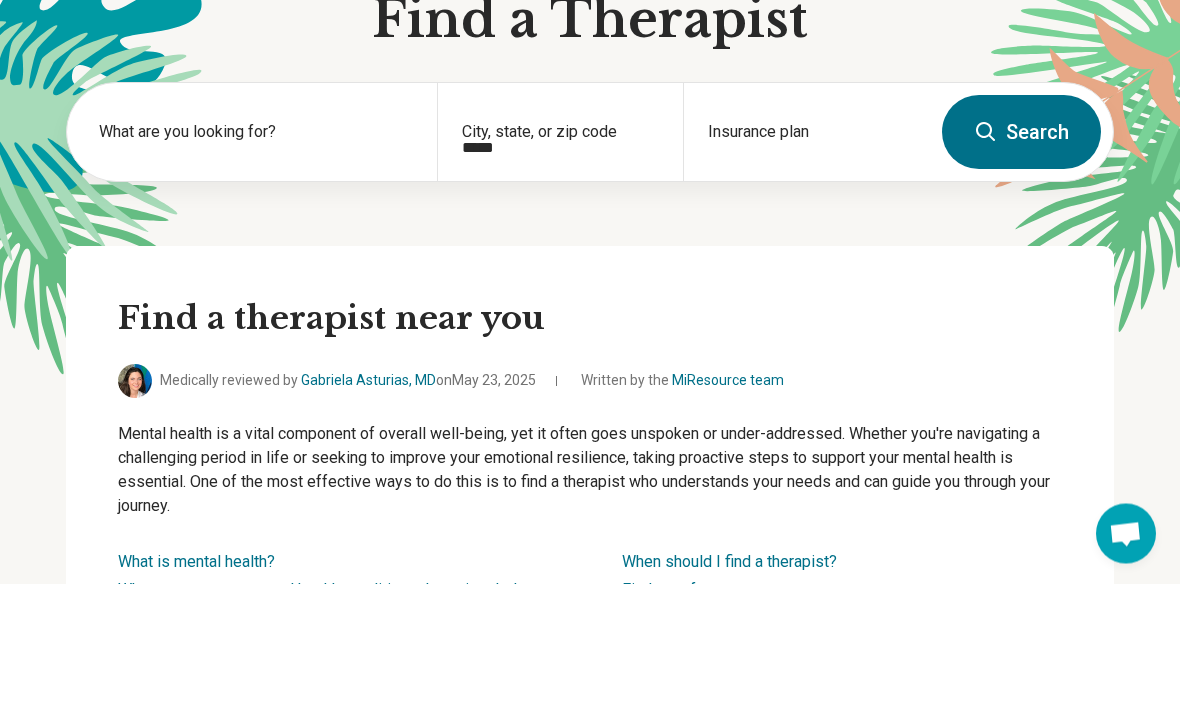 type 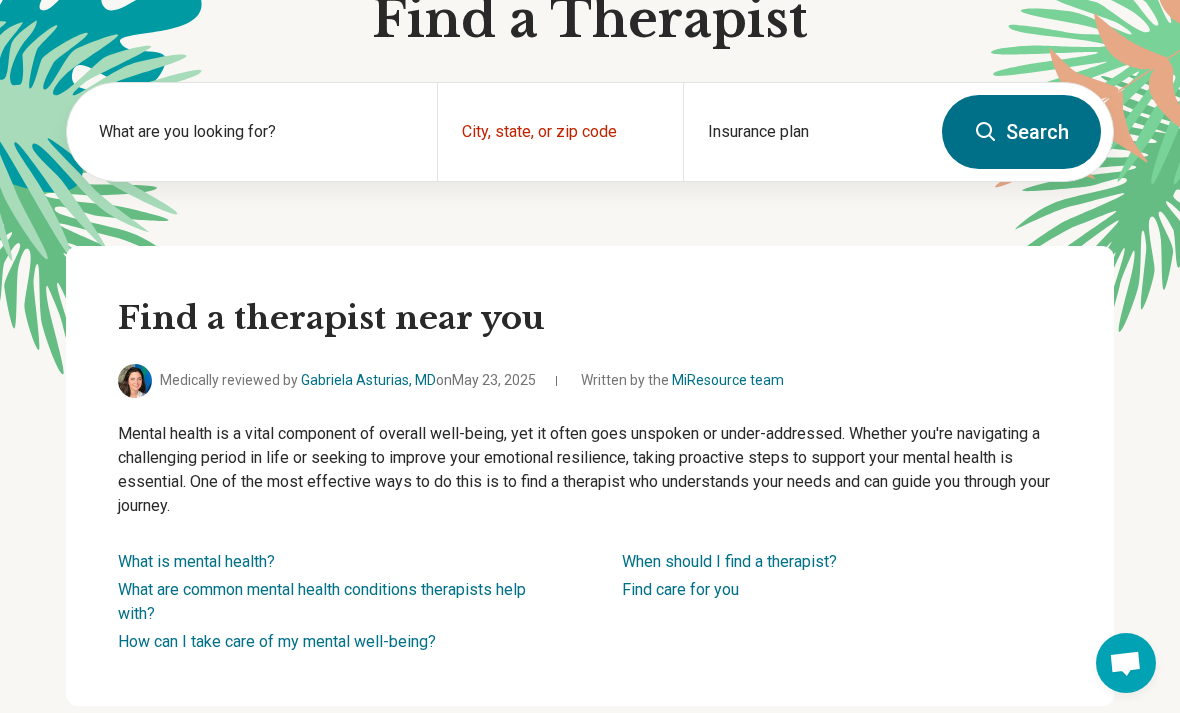 click on "Search" at bounding box center (1021, 132) 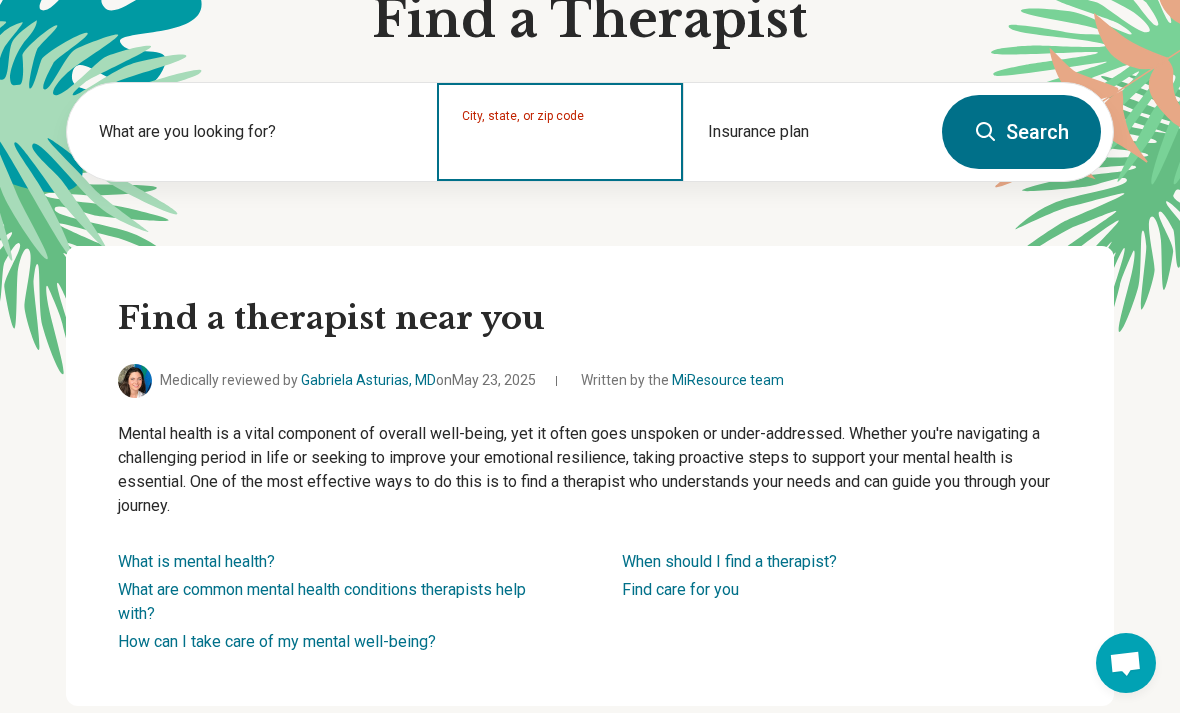 scroll, scrollTop: 129, scrollLeft: 0, axis: vertical 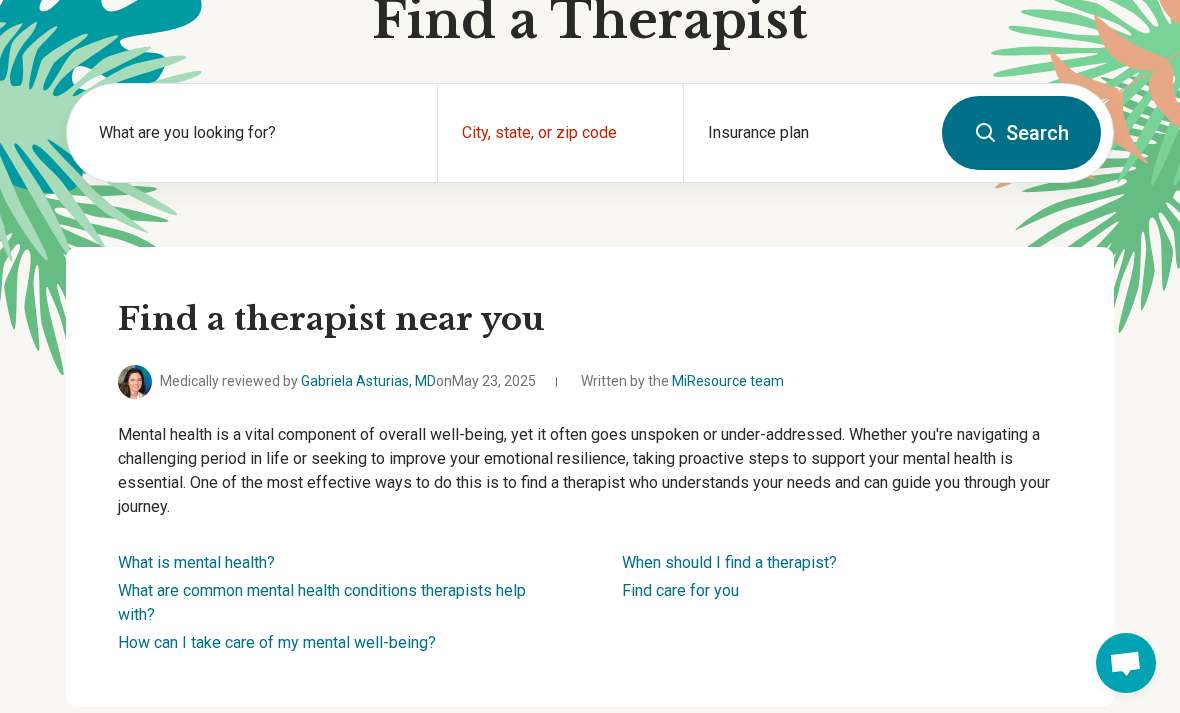 click on "Insurance plan" at bounding box center [806, 133] 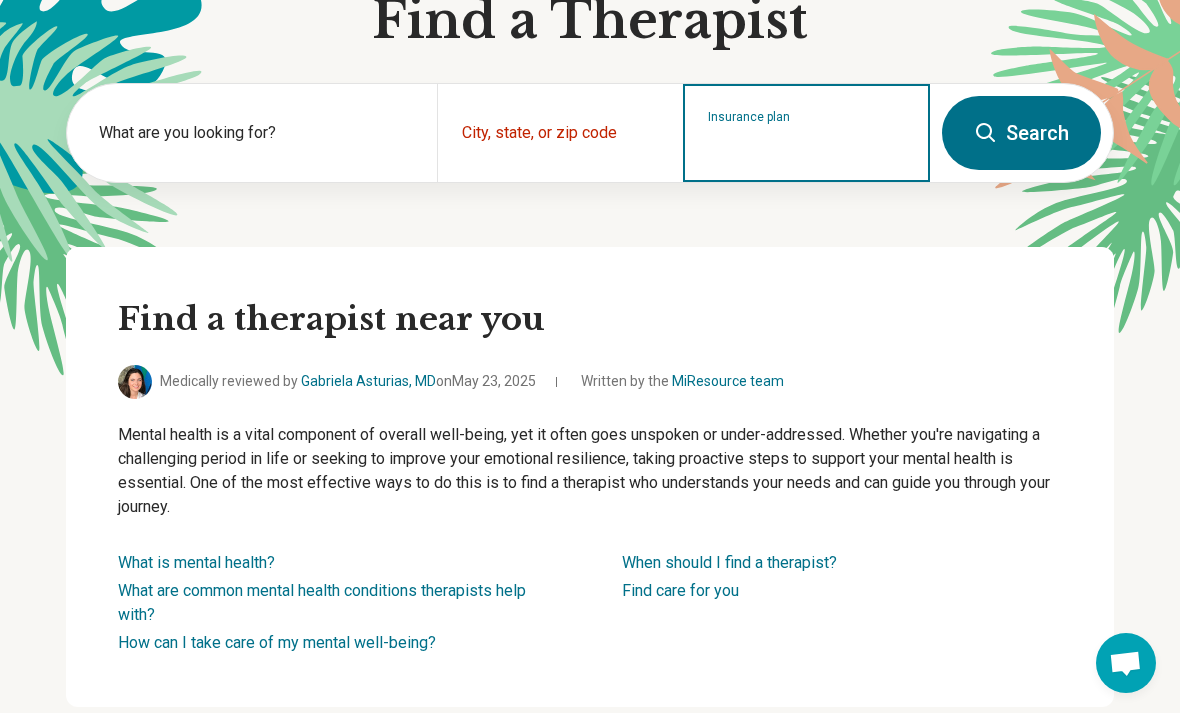 click on "Insurance plan" at bounding box center [807, 146] 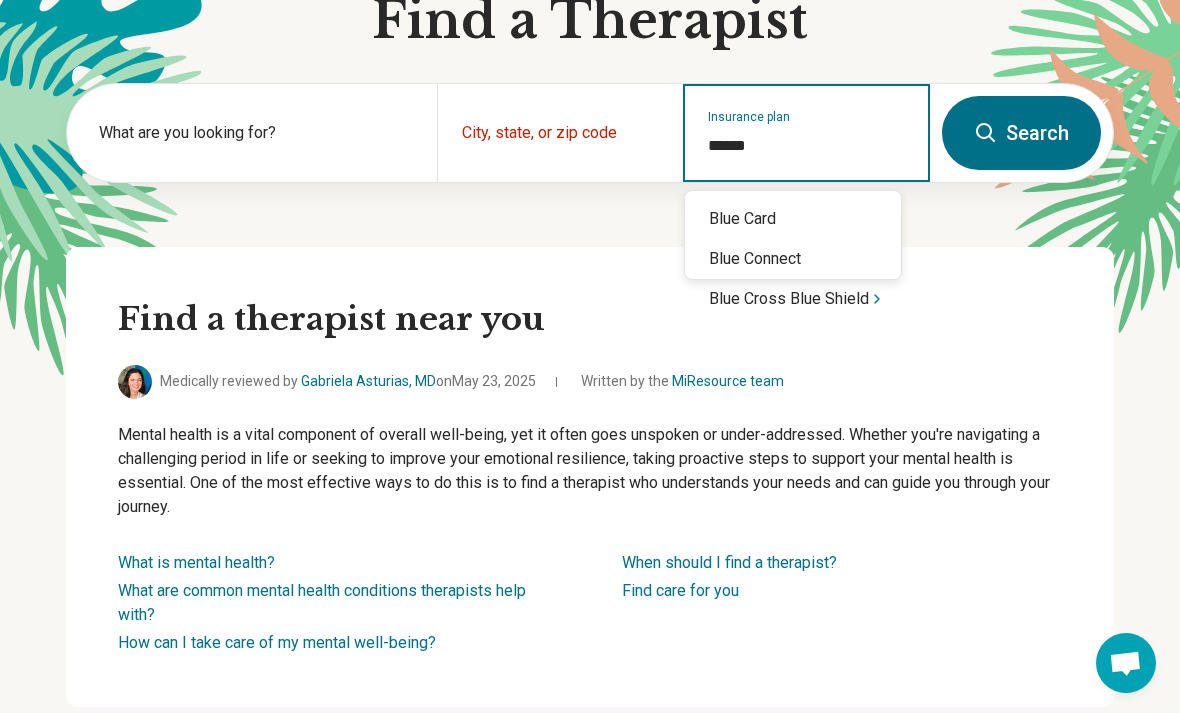 type on "*******" 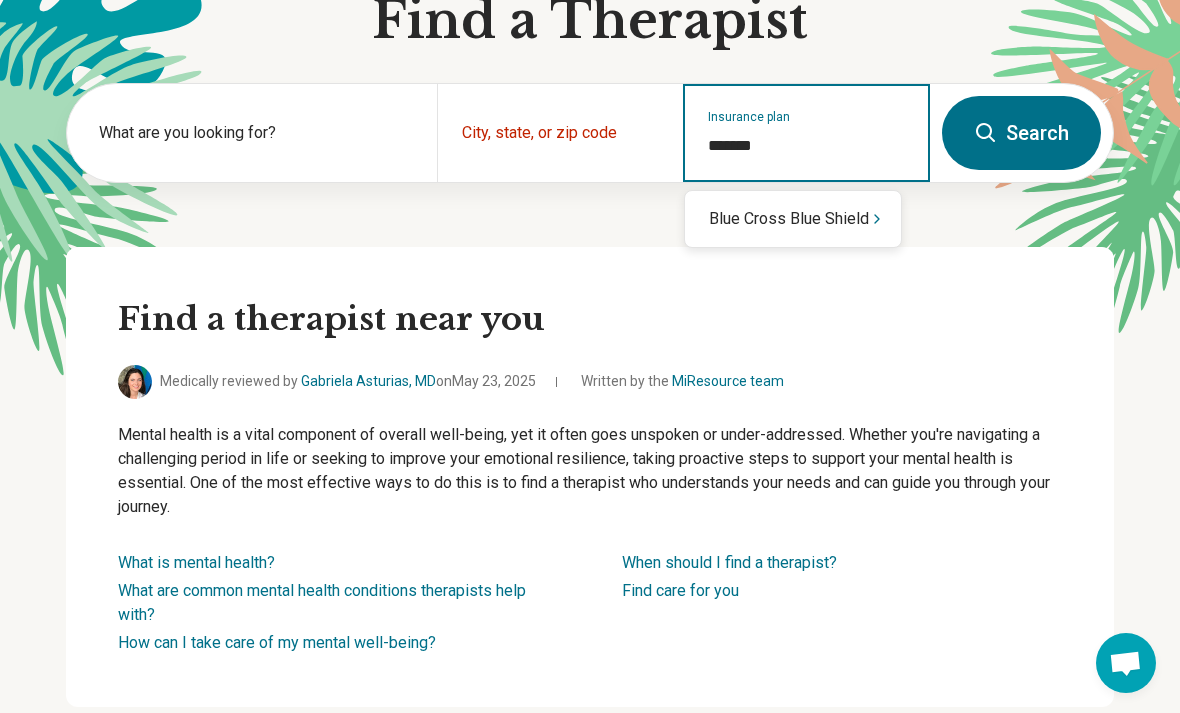 type 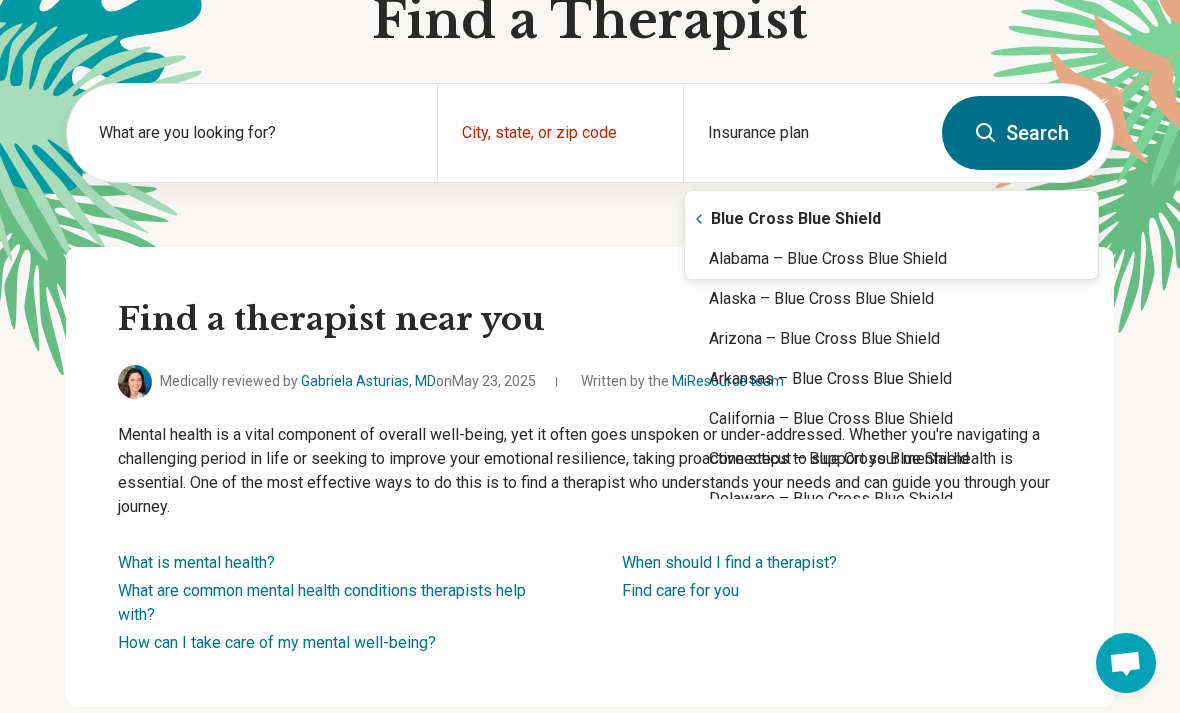 click on "Search" at bounding box center [1021, 133] 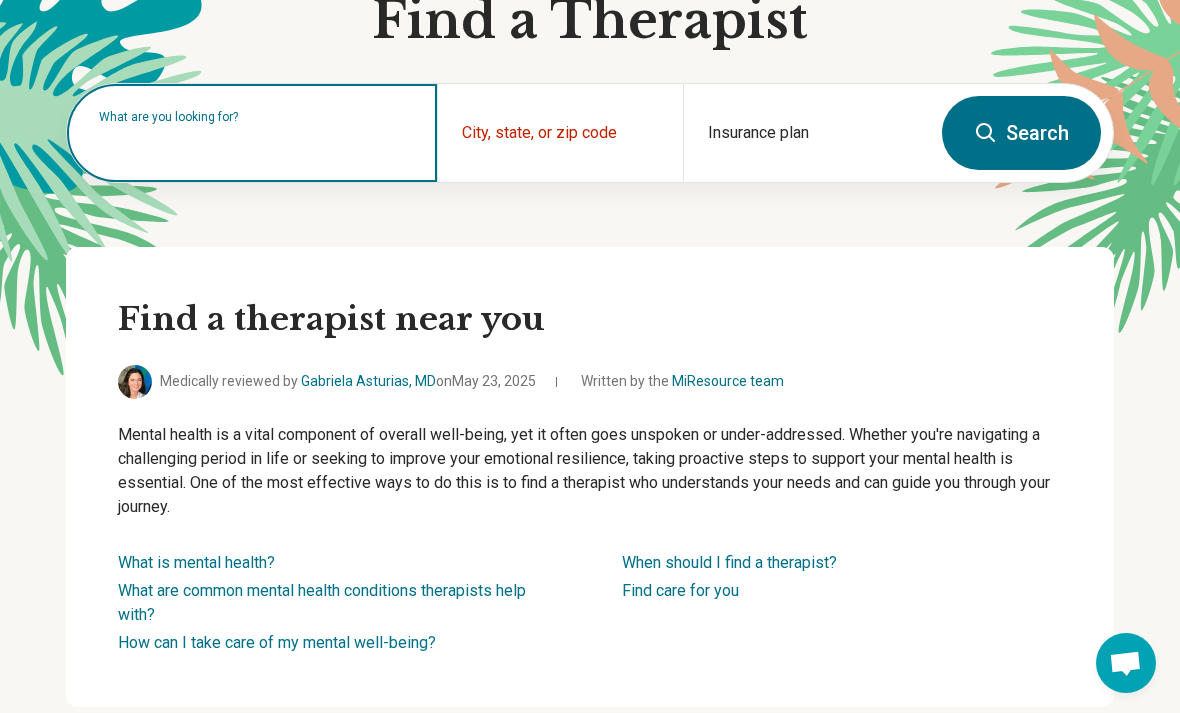 click at bounding box center (256, 143) 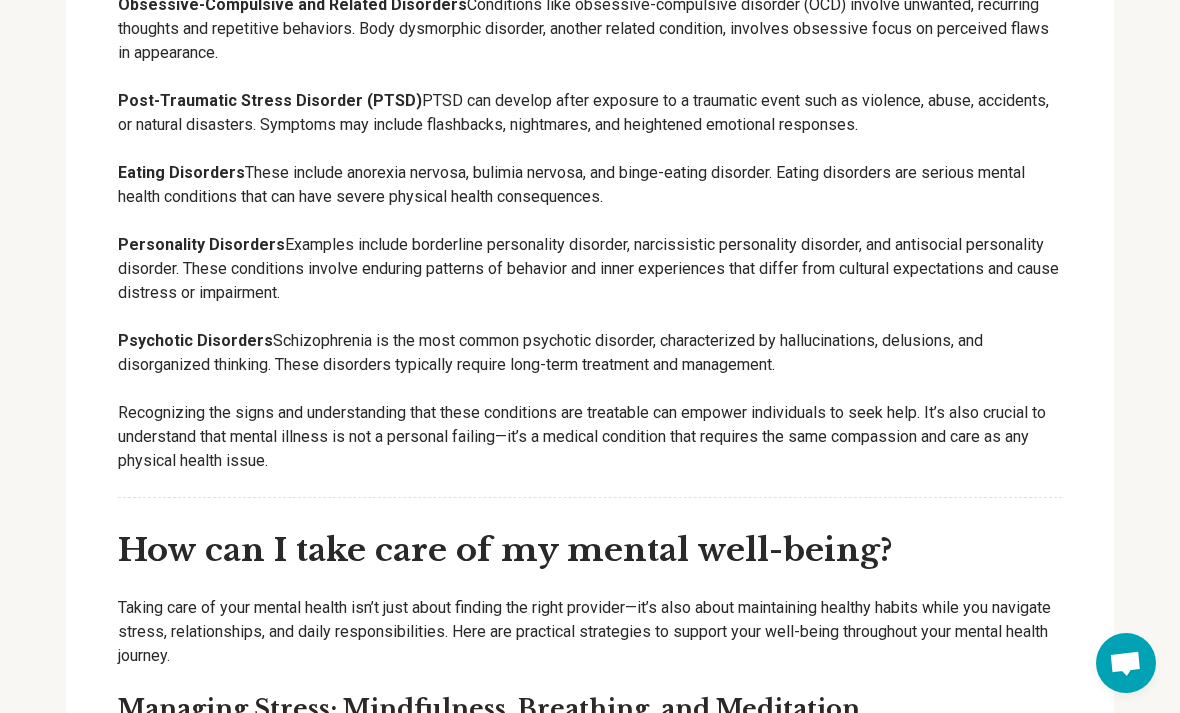 scroll, scrollTop: 2002, scrollLeft: 0, axis: vertical 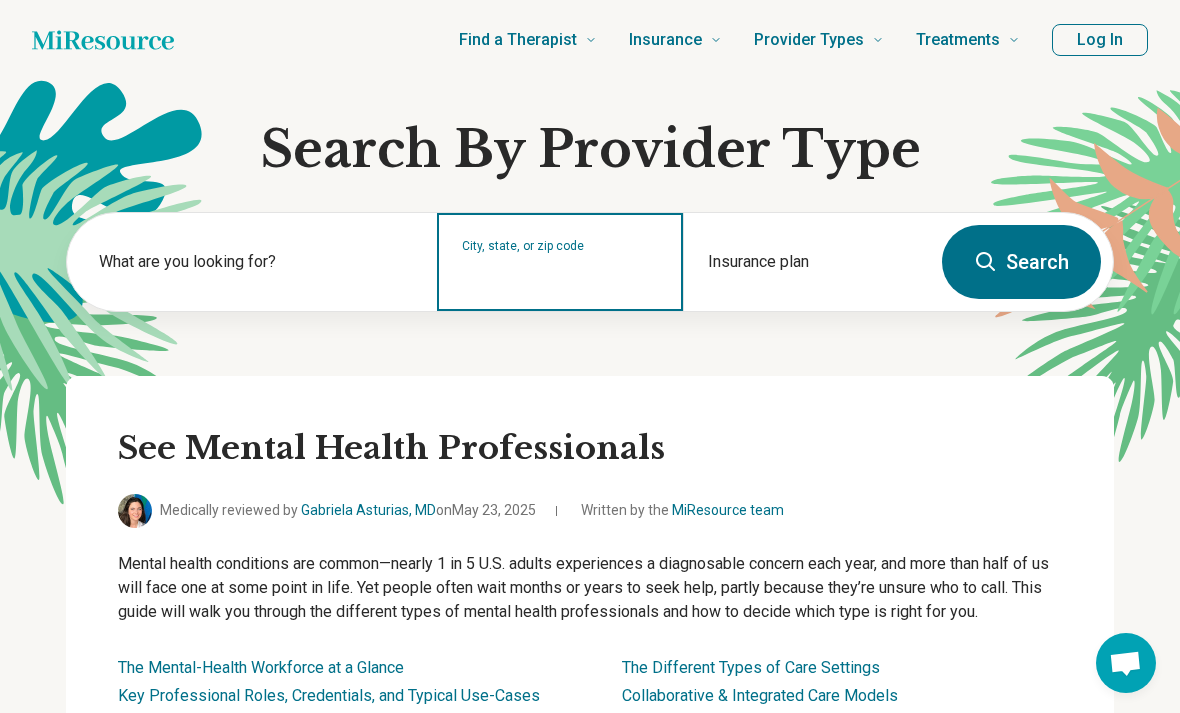 click on "City, state, or zip code" at bounding box center [561, 275] 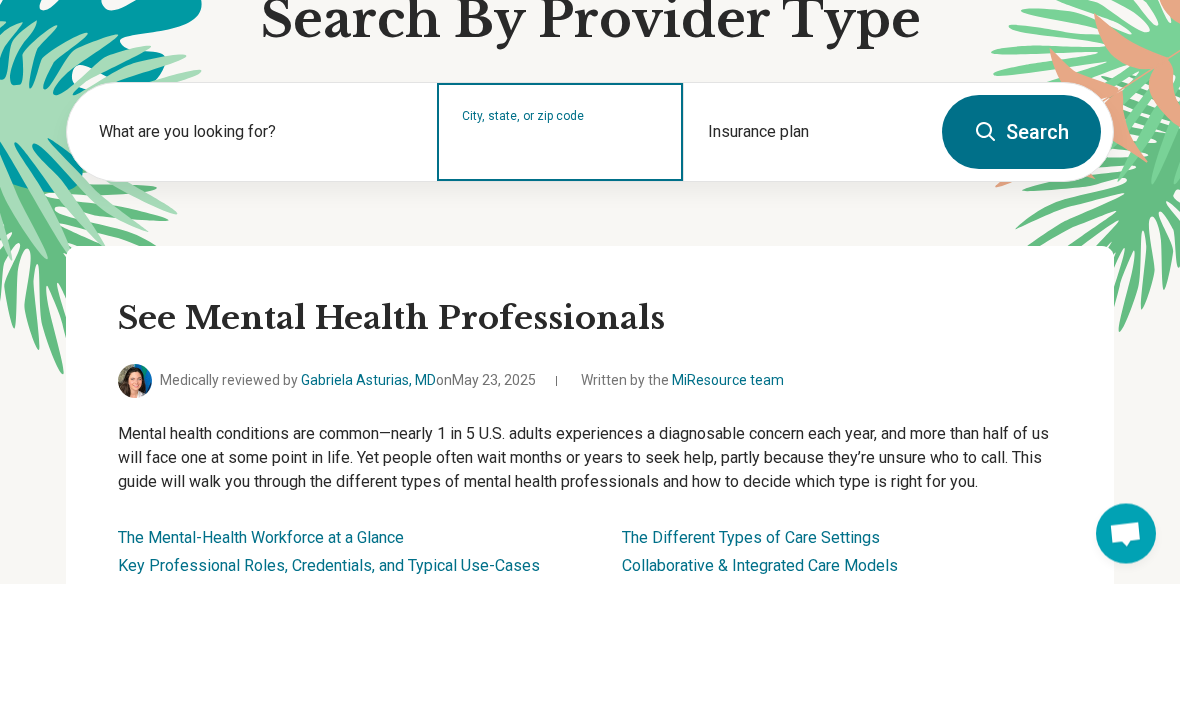 type on "*****" 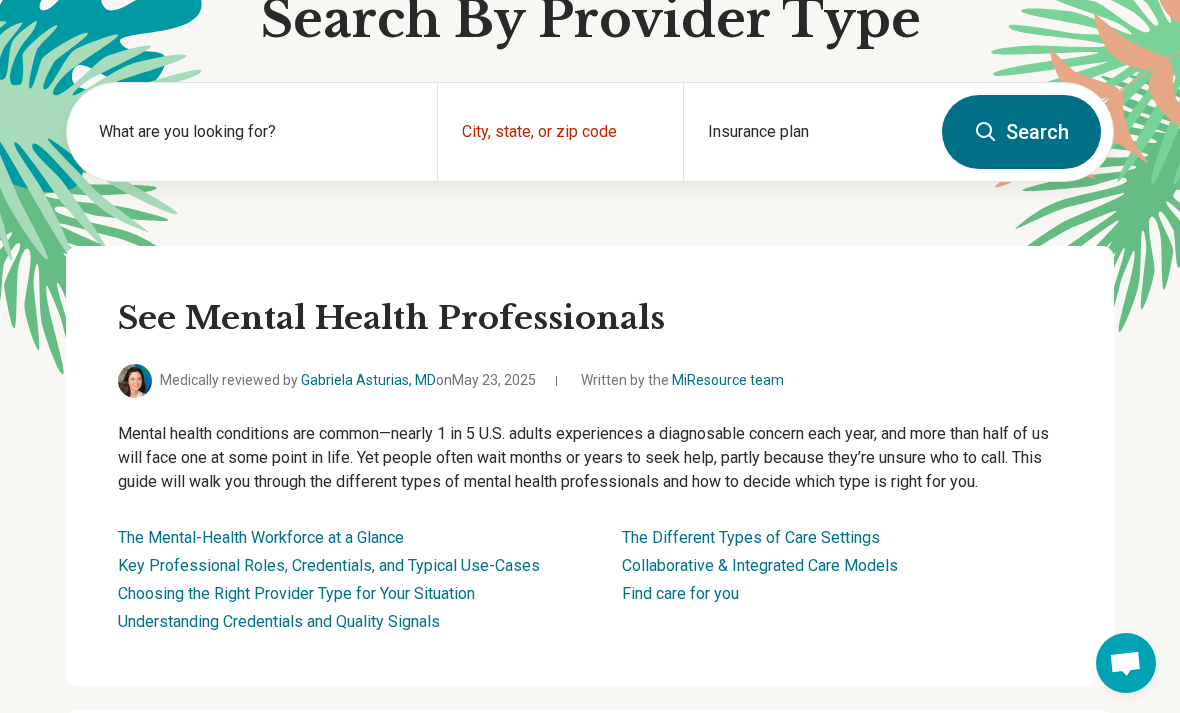 click on "Search" at bounding box center (1021, 132) 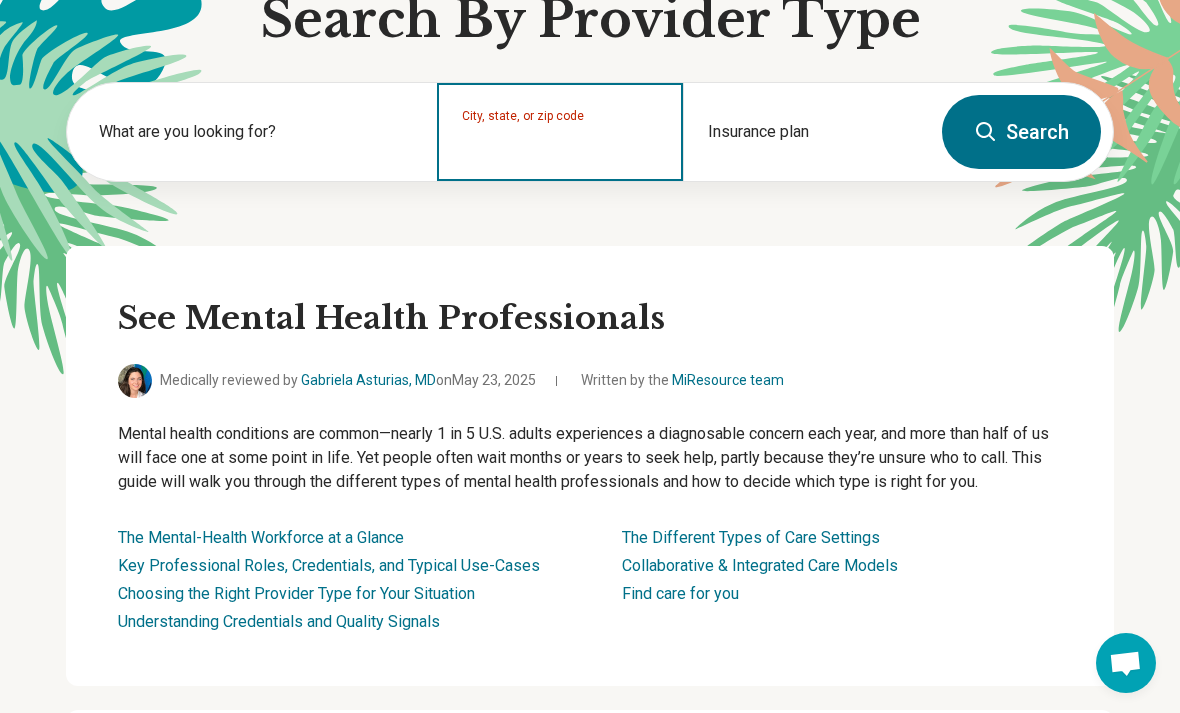 scroll, scrollTop: 129, scrollLeft: 0, axis: vertical 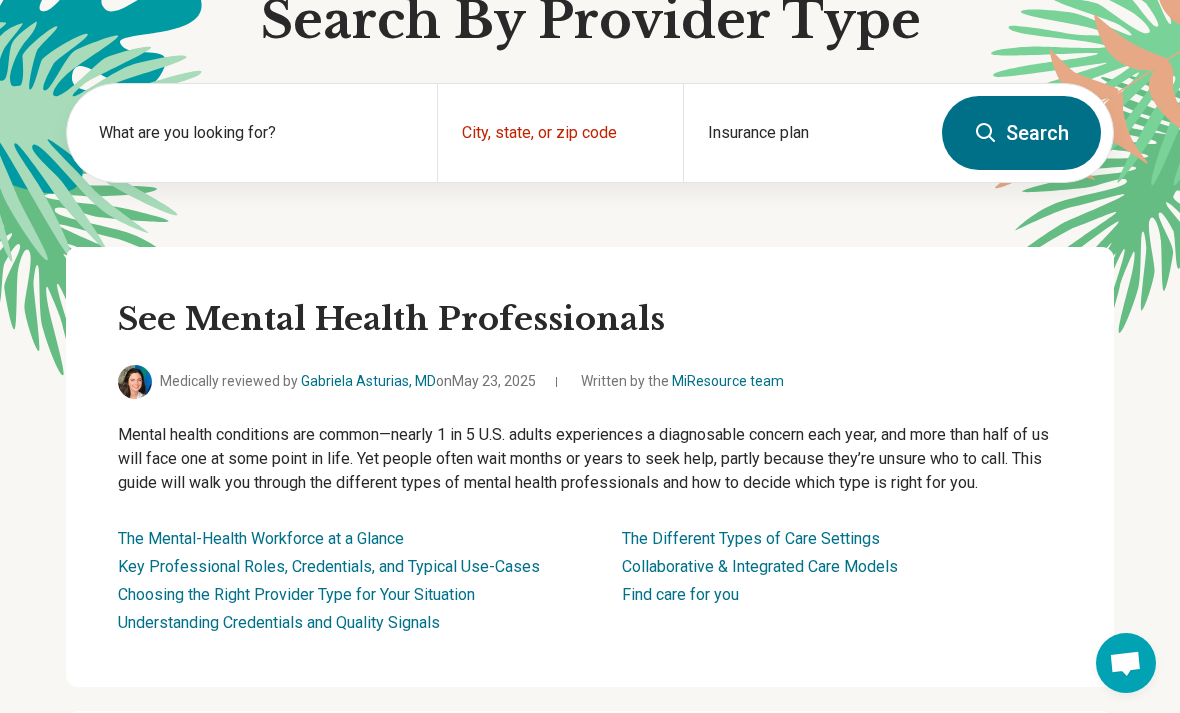 click on "Search" at bounding box center [1021, 133] 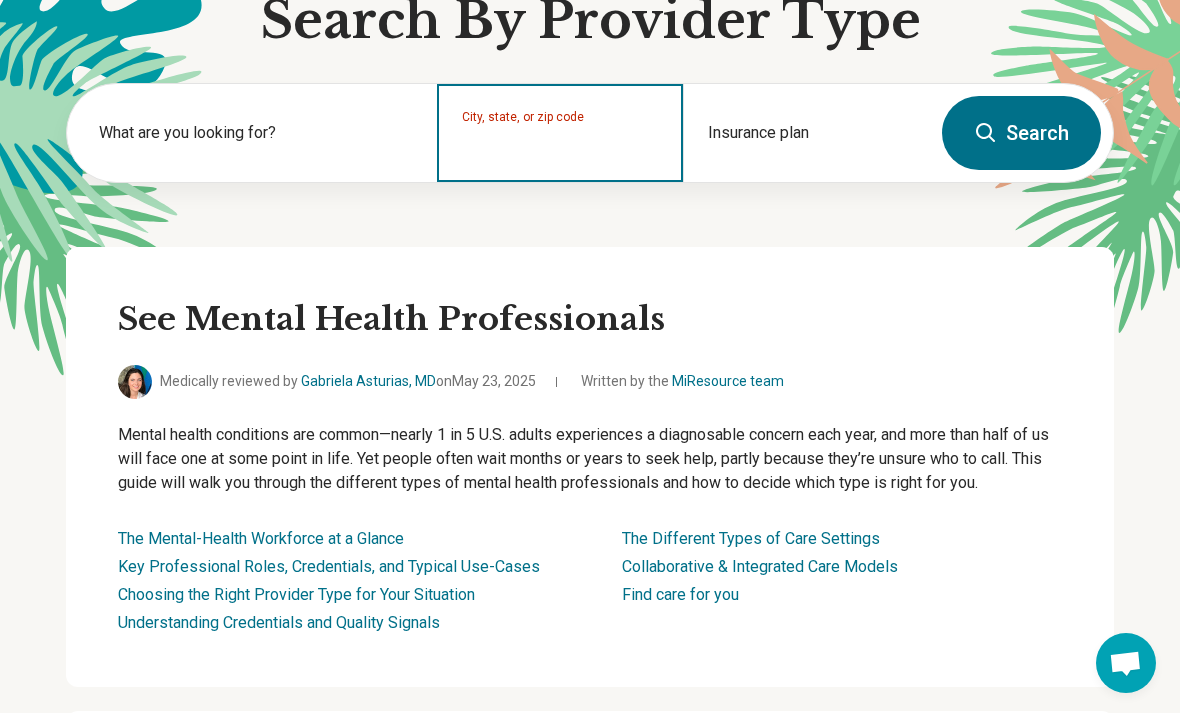 type on "*****" 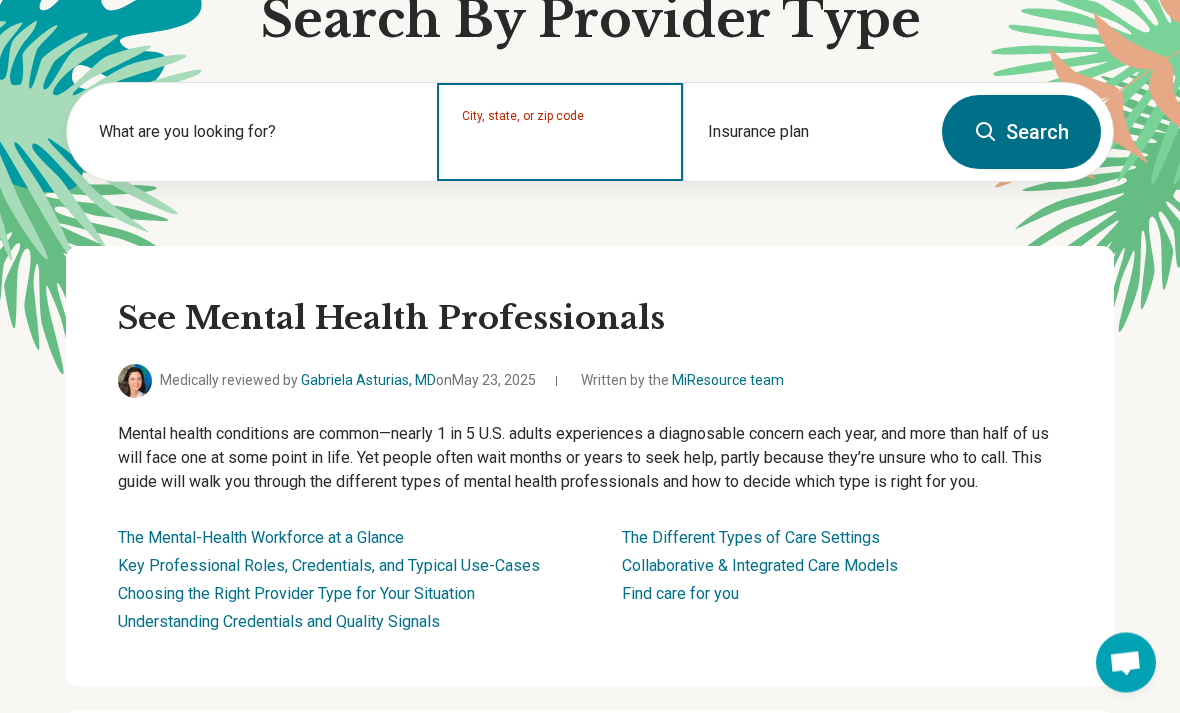 click on "City, state, or zip code" at bounding box center [560, 133] 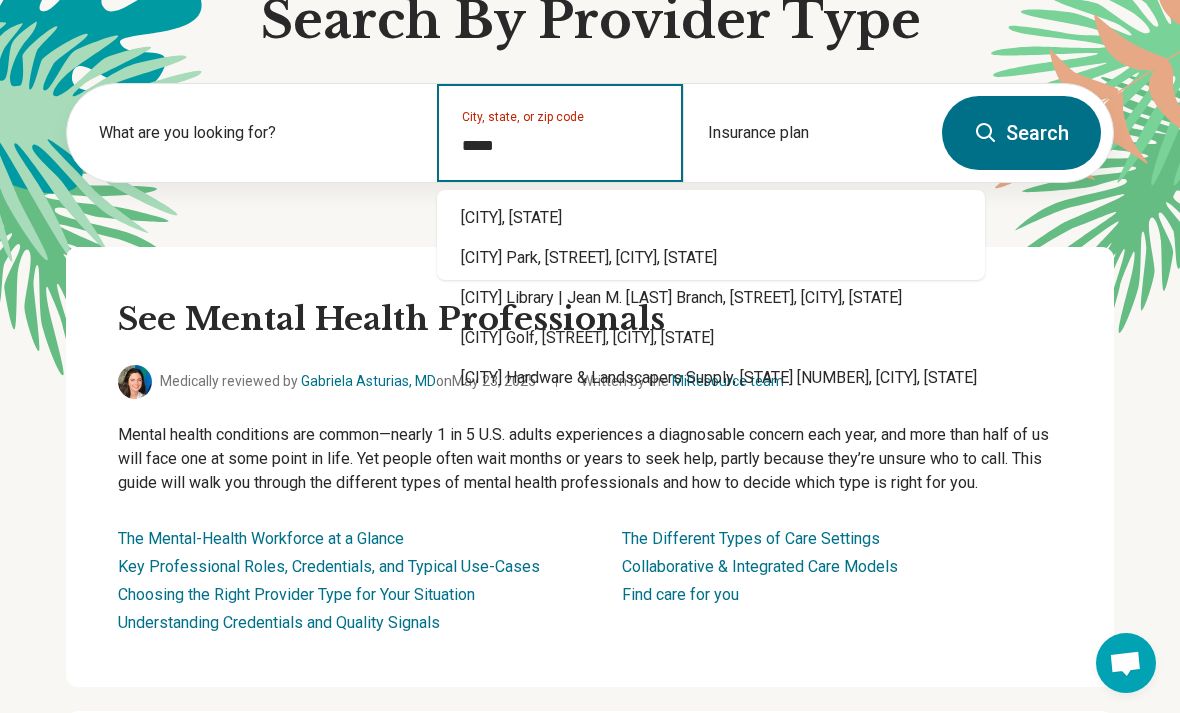 click on "[CITY] Park, [STREET], [CITY], [STATE]" at bounding box center (711, 258) 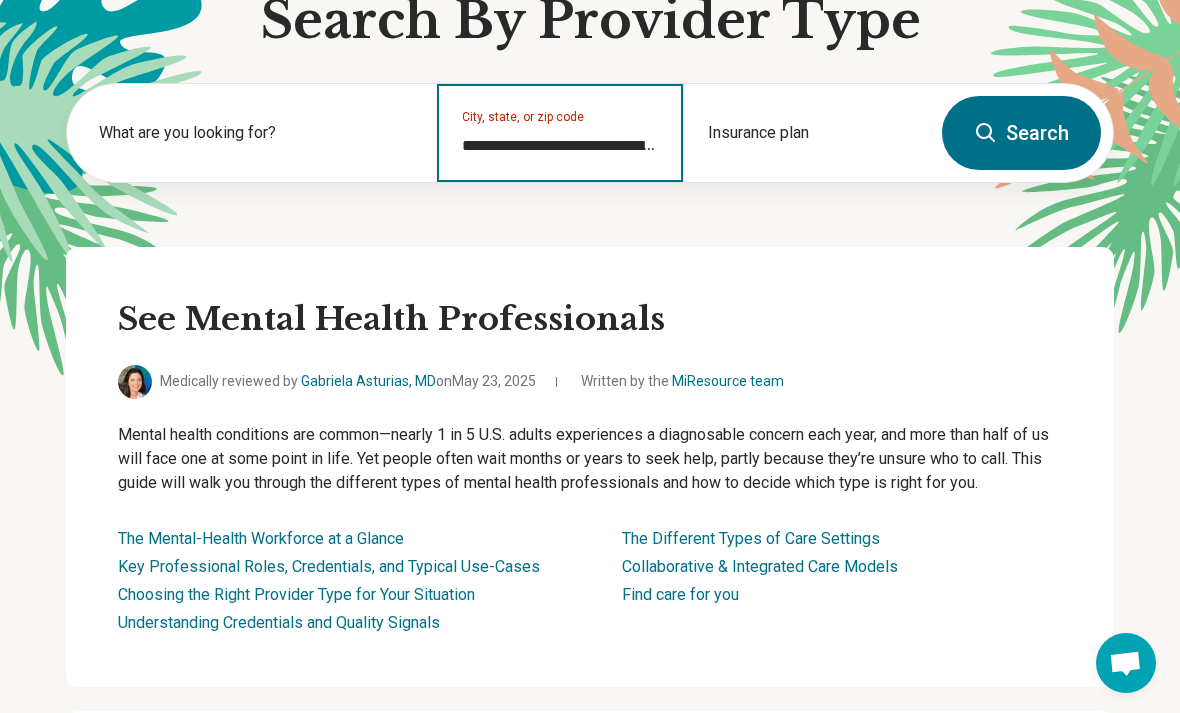 click on "**********" at bounding box center (561, 146) 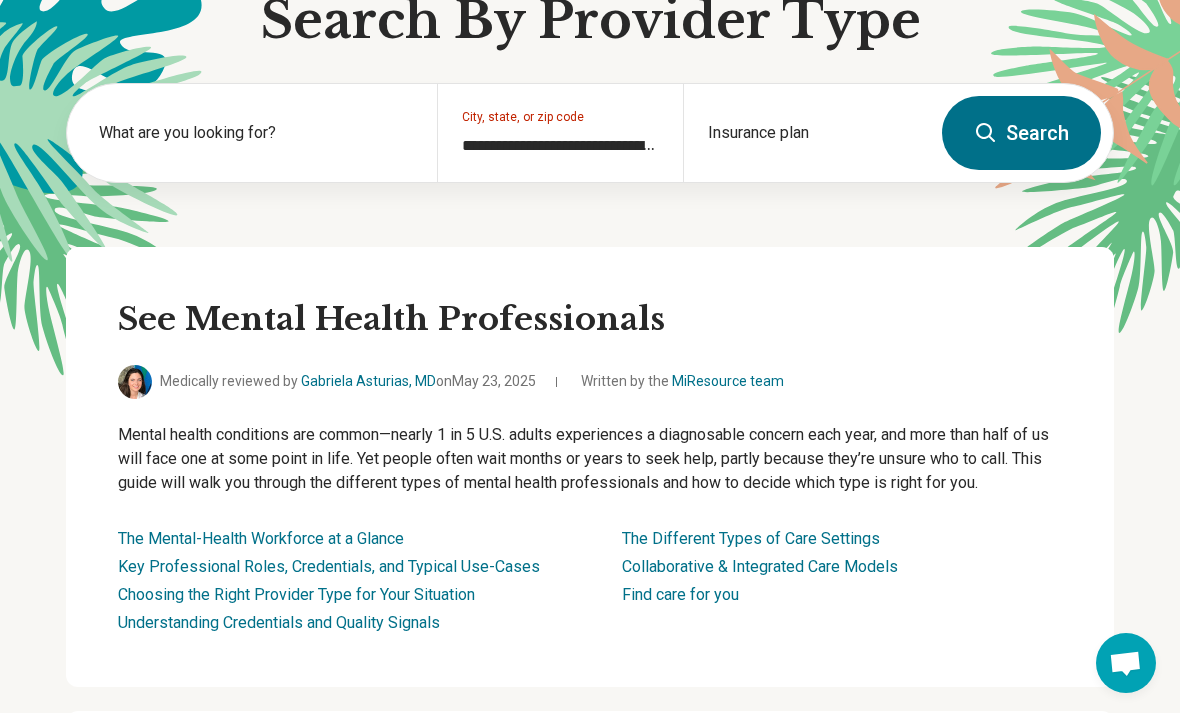 click on "Search" at bounding box center [1021, 133] 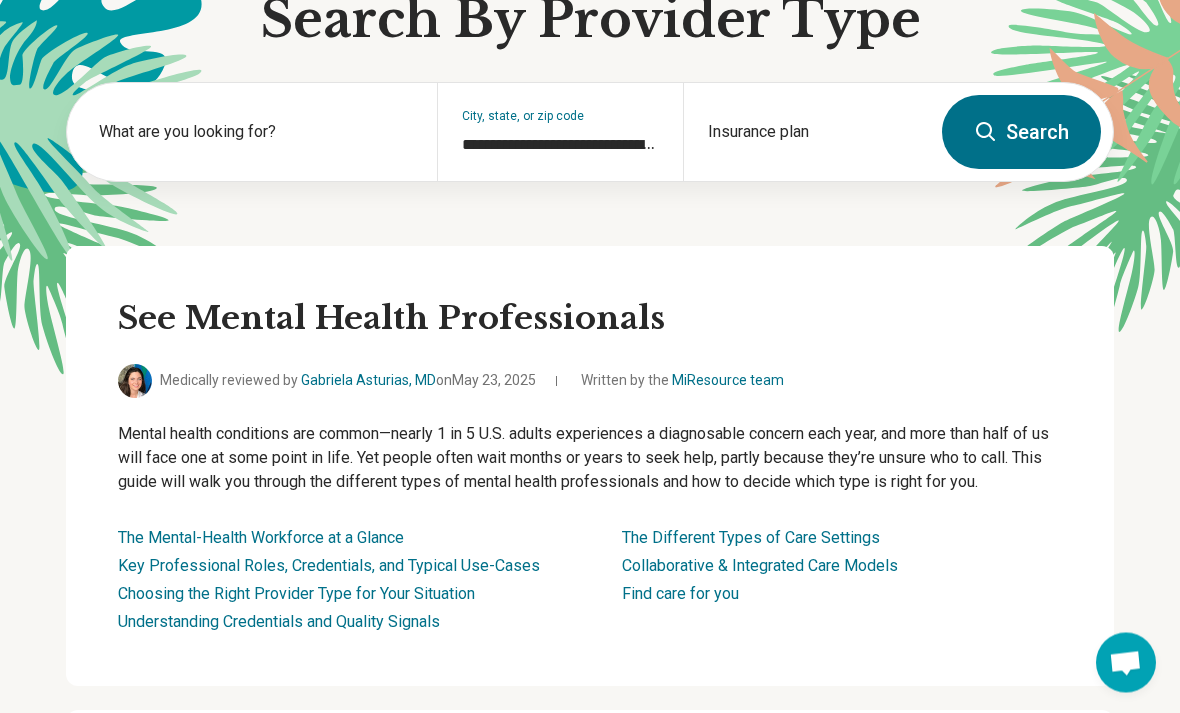 scroll, scrollTop: 0, scrollLeft: 0, axis: both 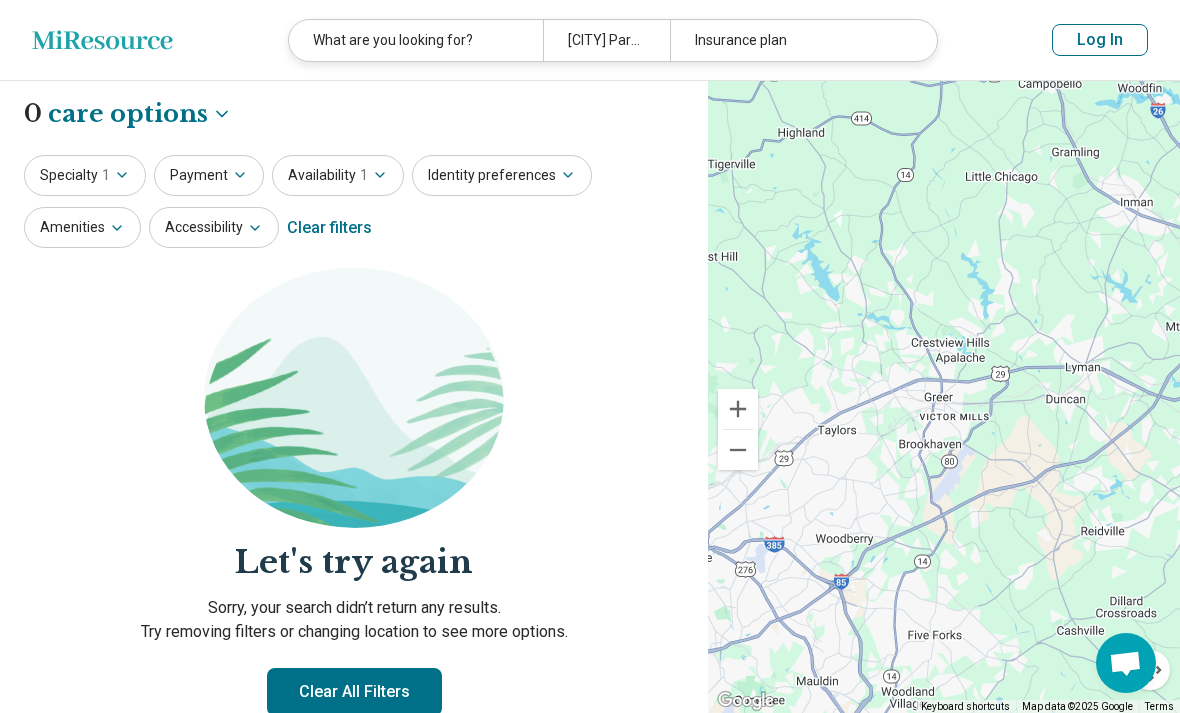 click on "Payment" at bounding box center (209, 175) 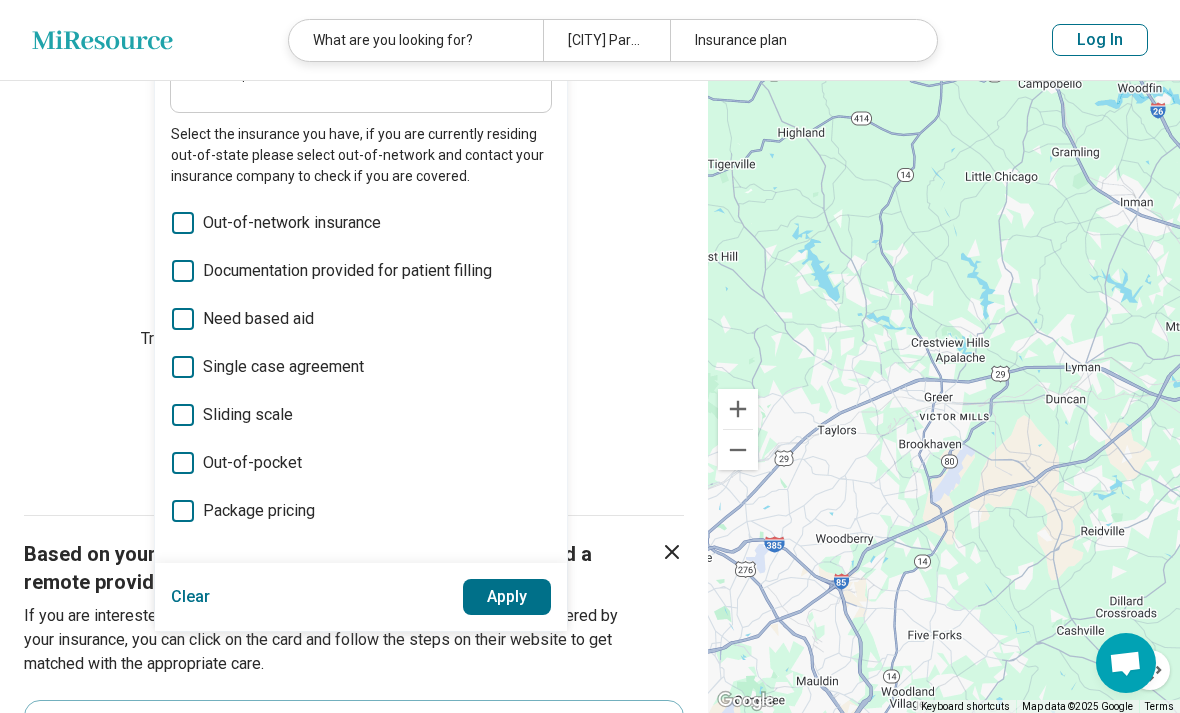 scroll, scrollTop: 294, scrollLeft: 0, axis: vertical 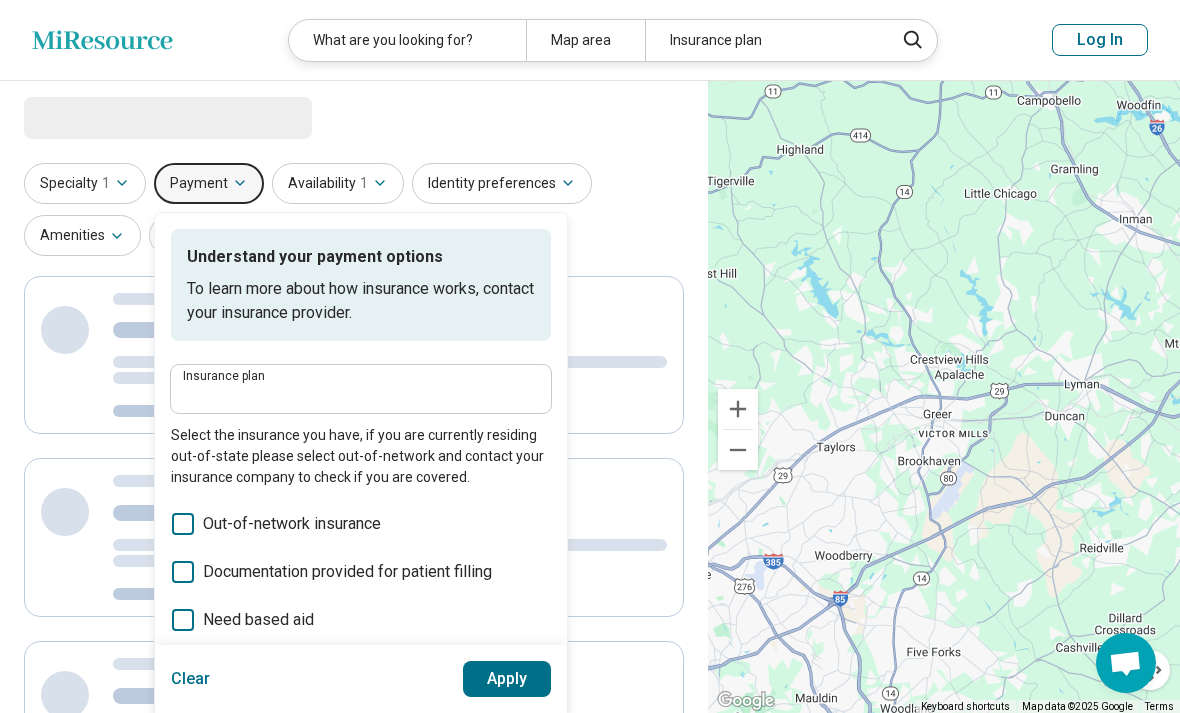 select on "***" 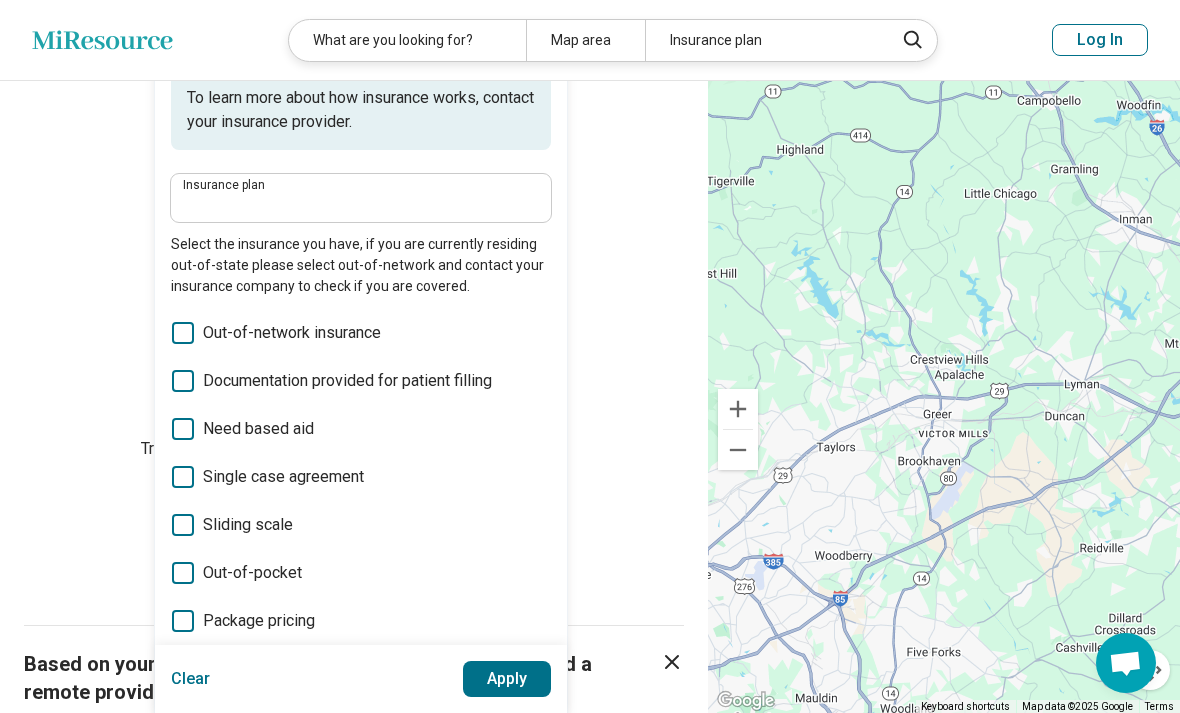 scroll, scrollTop: 181, scrollLeft: 0, axis: vertical 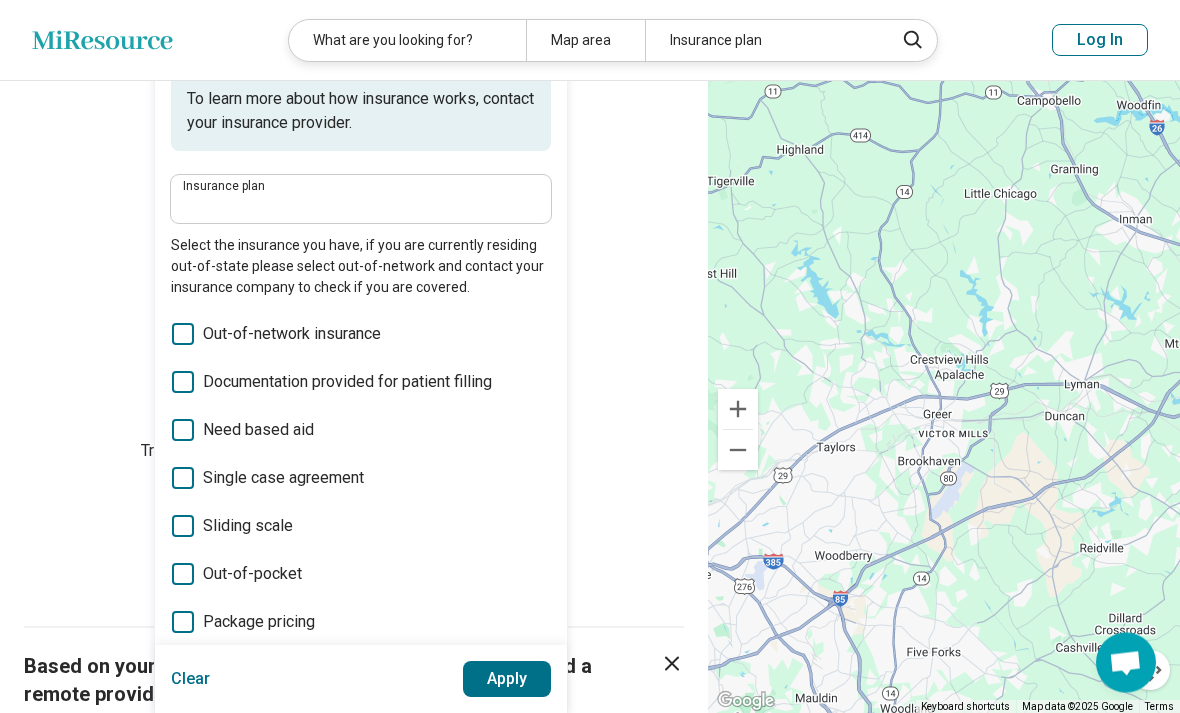 click on "Insurance plan" at bounding box center (361, 187) 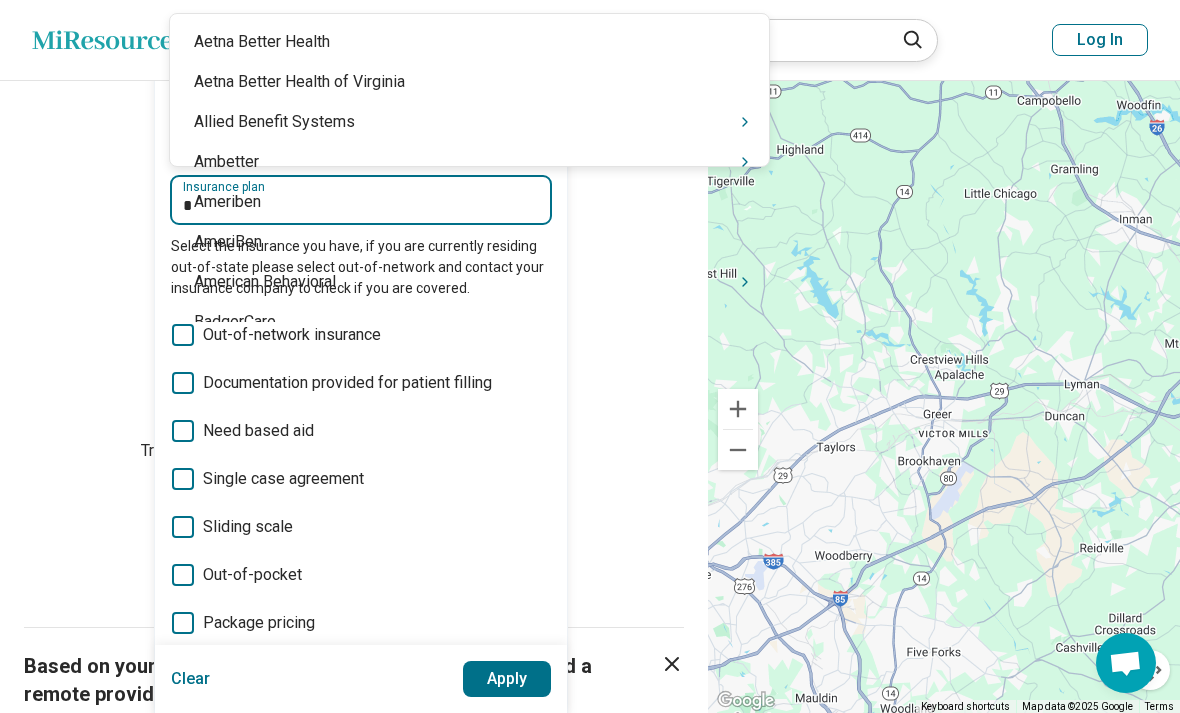 type on "**" 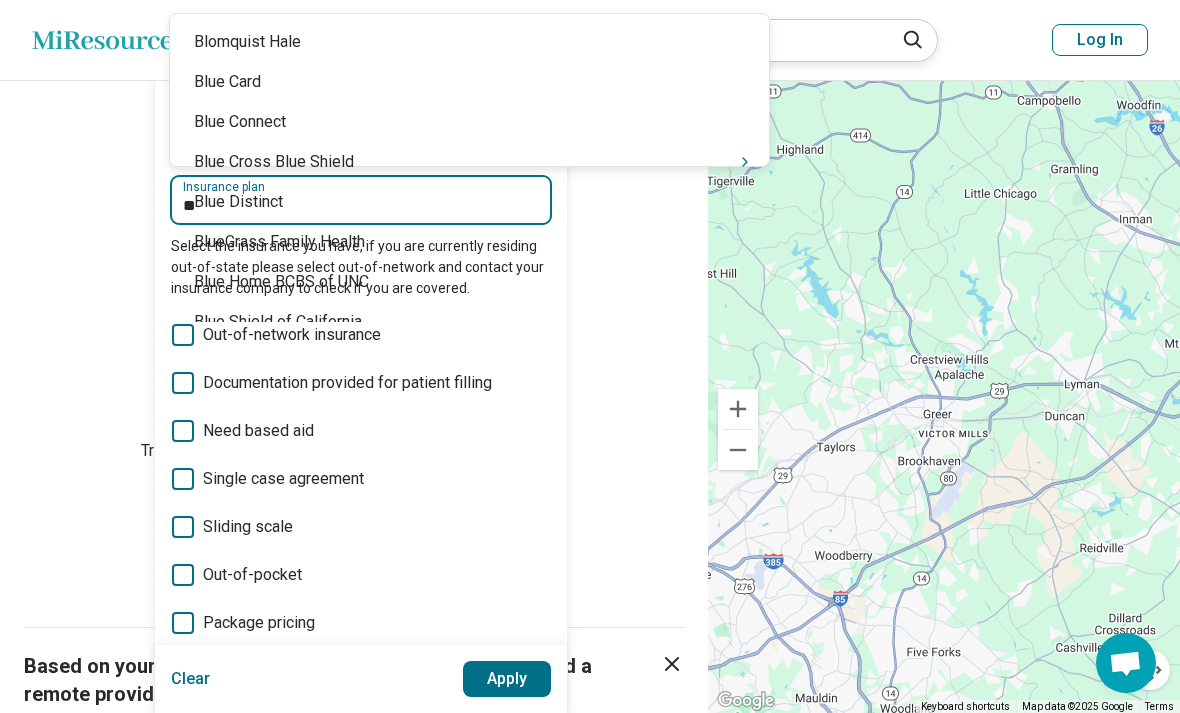 type 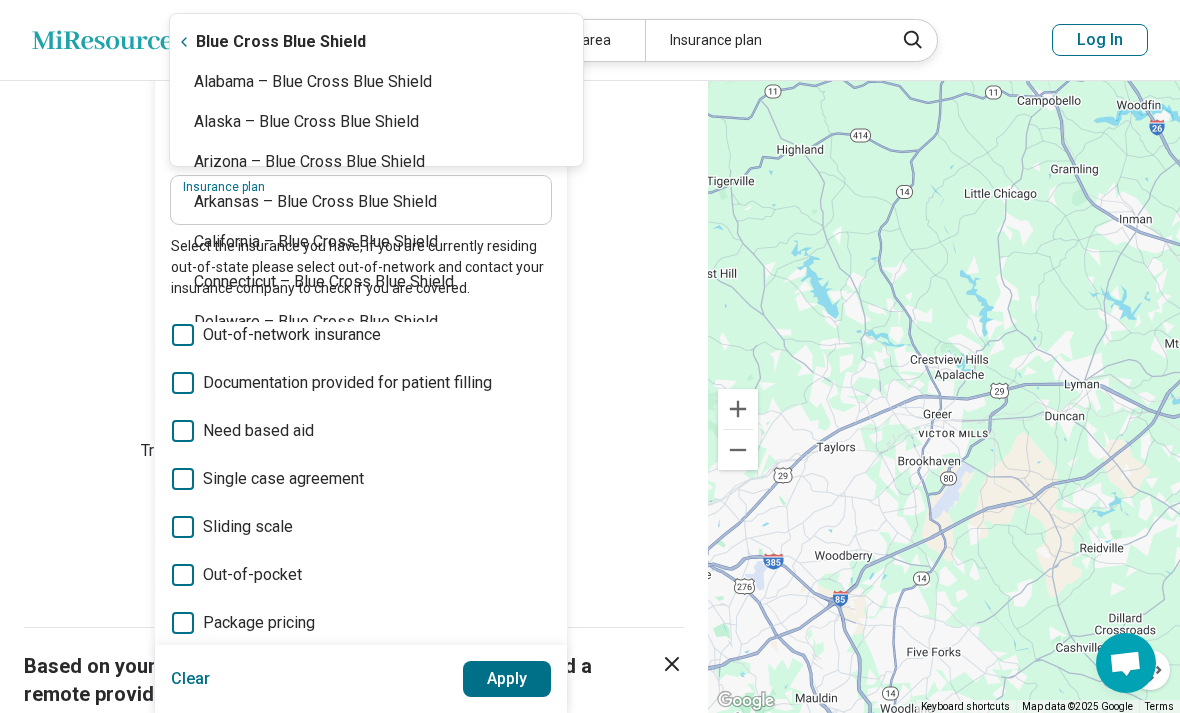 click 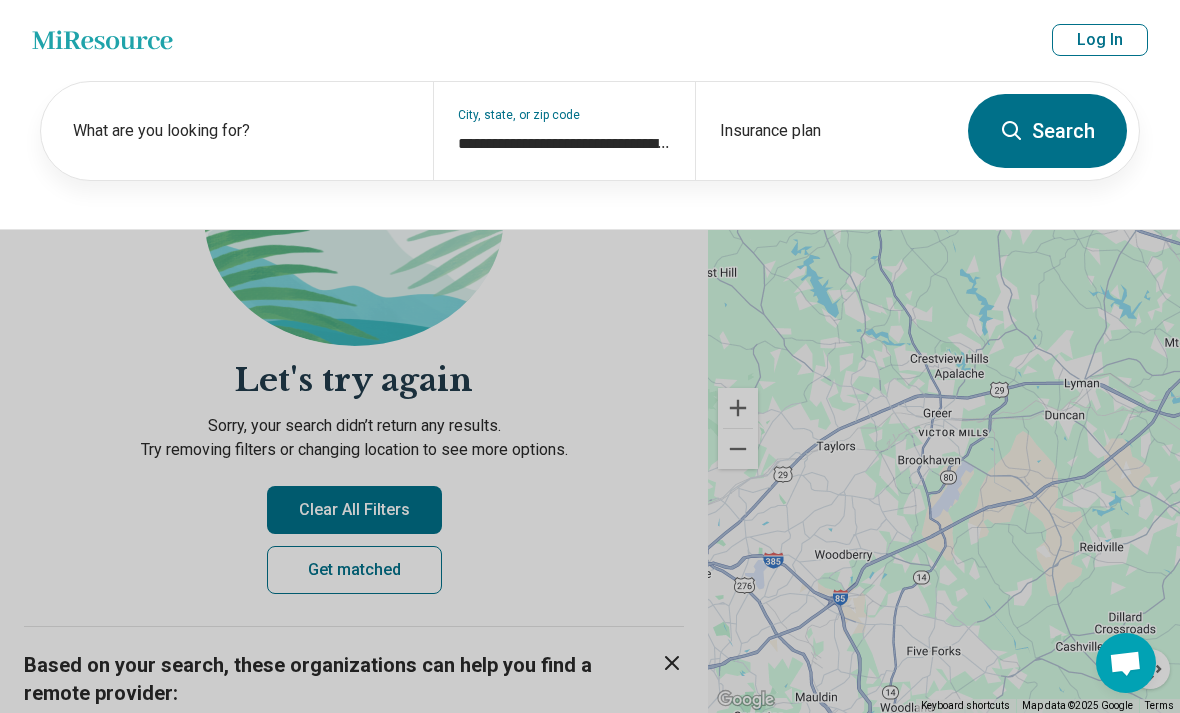 scroll, scrollTop: 182, scrollLeft: 0, axis: vertical 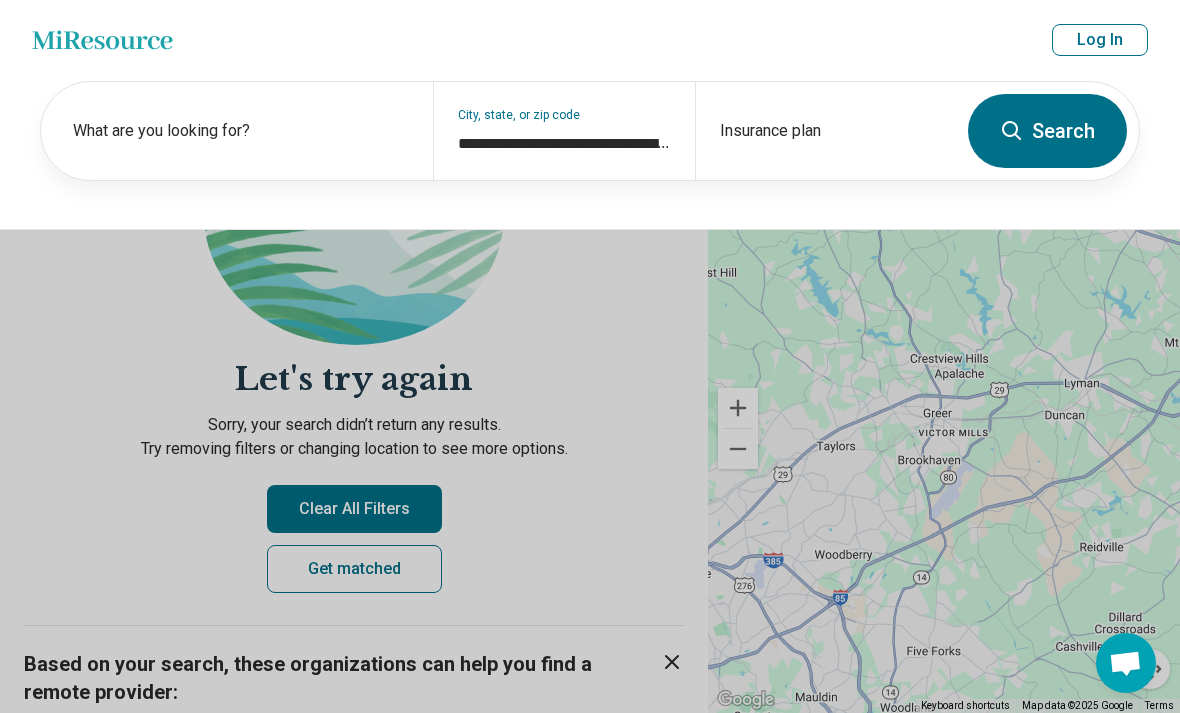click on "Search" at bounding box center [1047, 131] 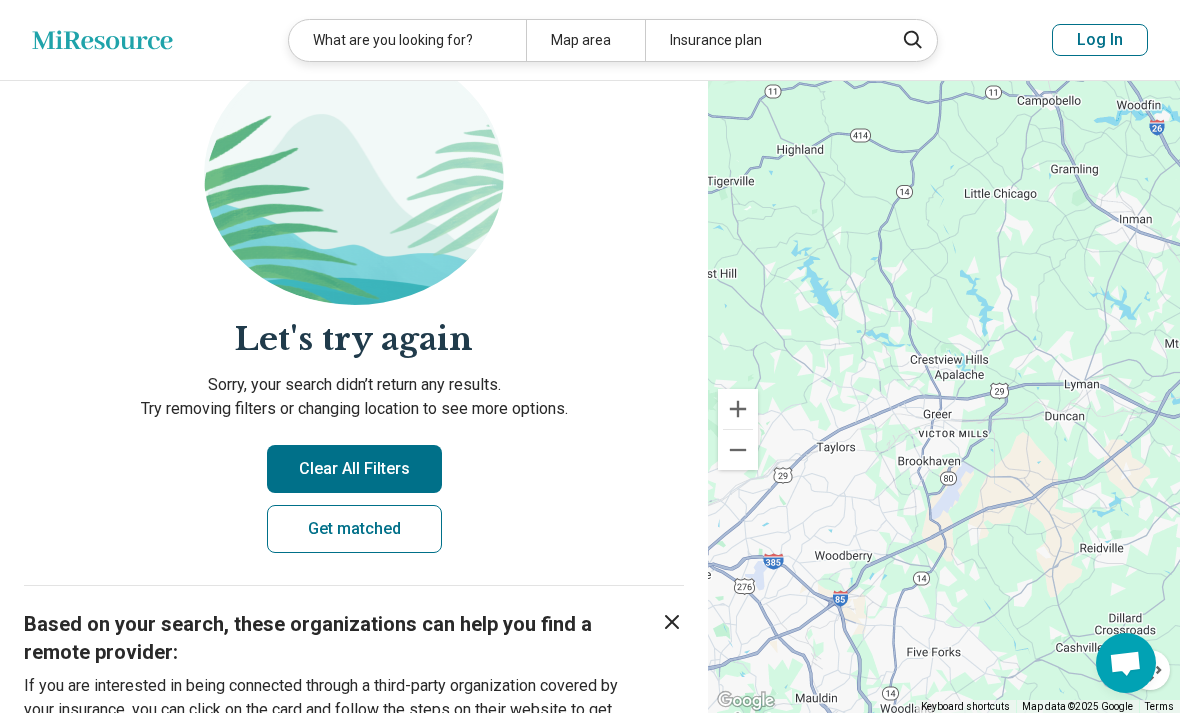 scroll, scrollTop: 229, scrollLeft: 0, axis: vertical 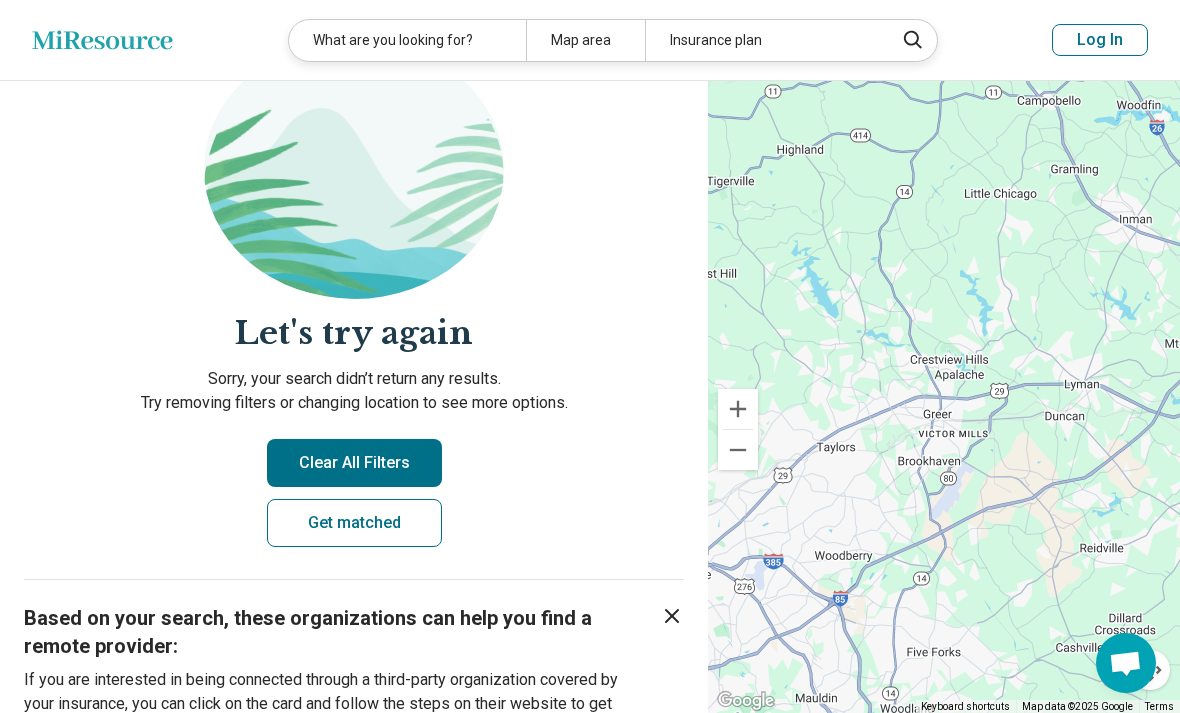 click on "Get matched" at bounding box center [354, 523] 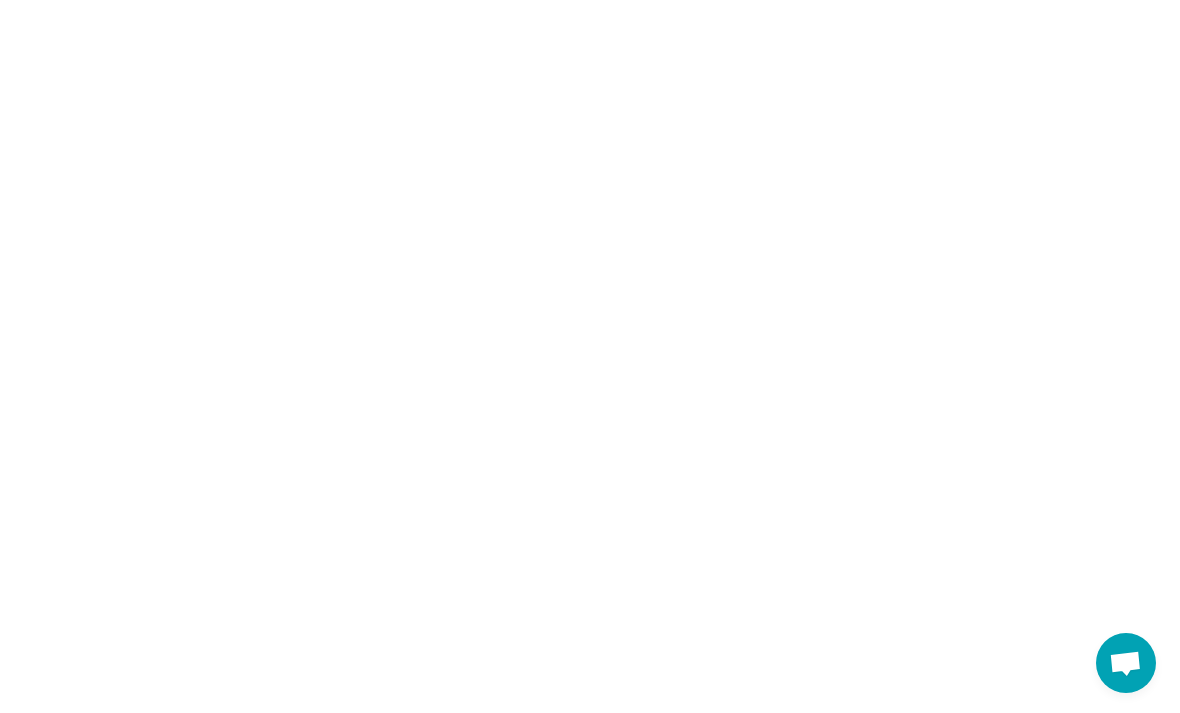 scroll, scrollTop: 0, scrollLeft: 0, axis: both 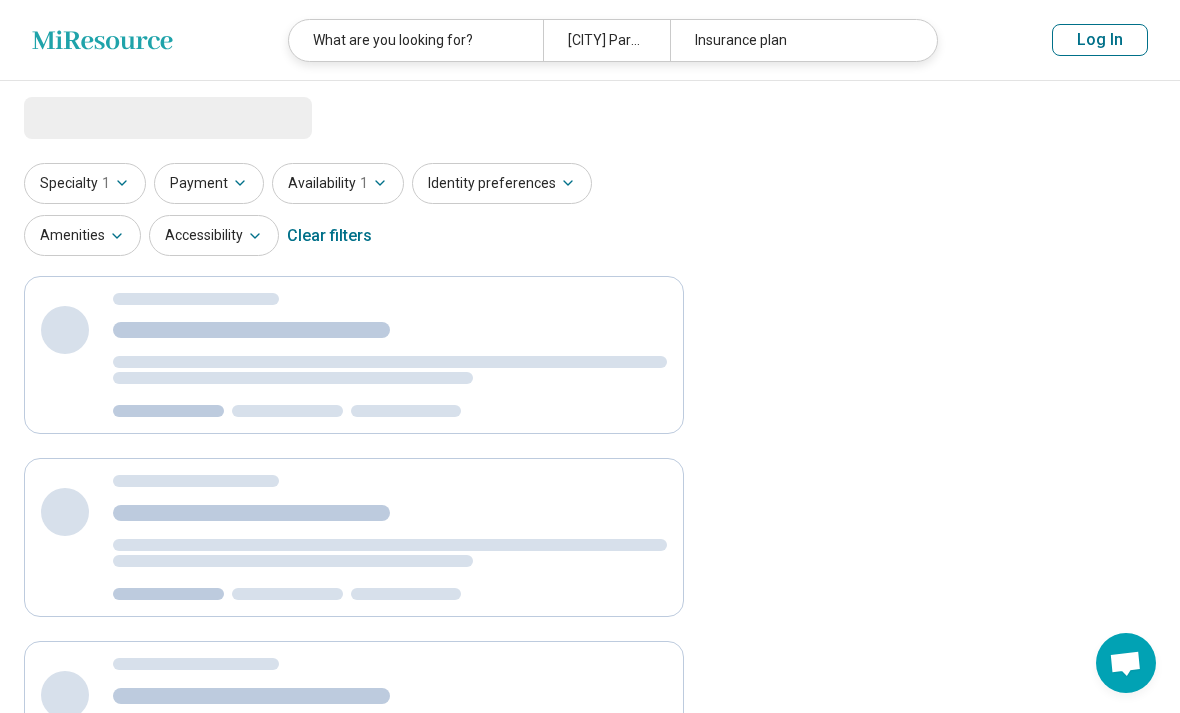 select on "***" 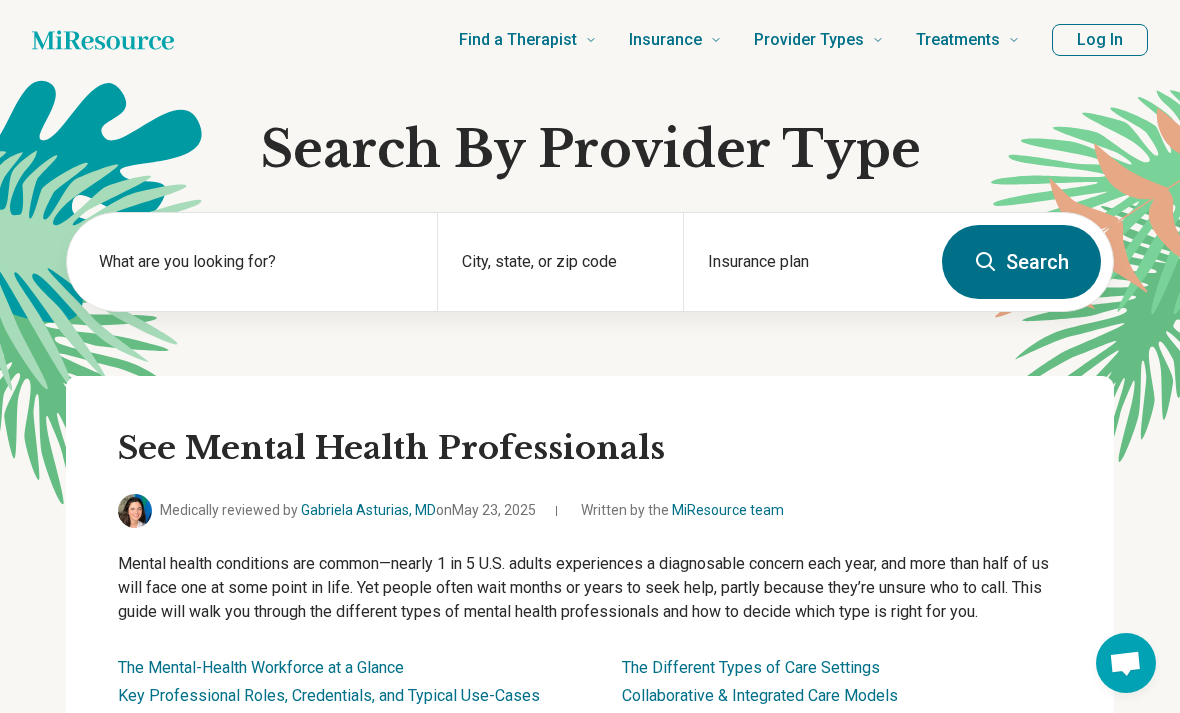 scroll, scrollTop: 130, scrollLeft: 0, axis: vertical 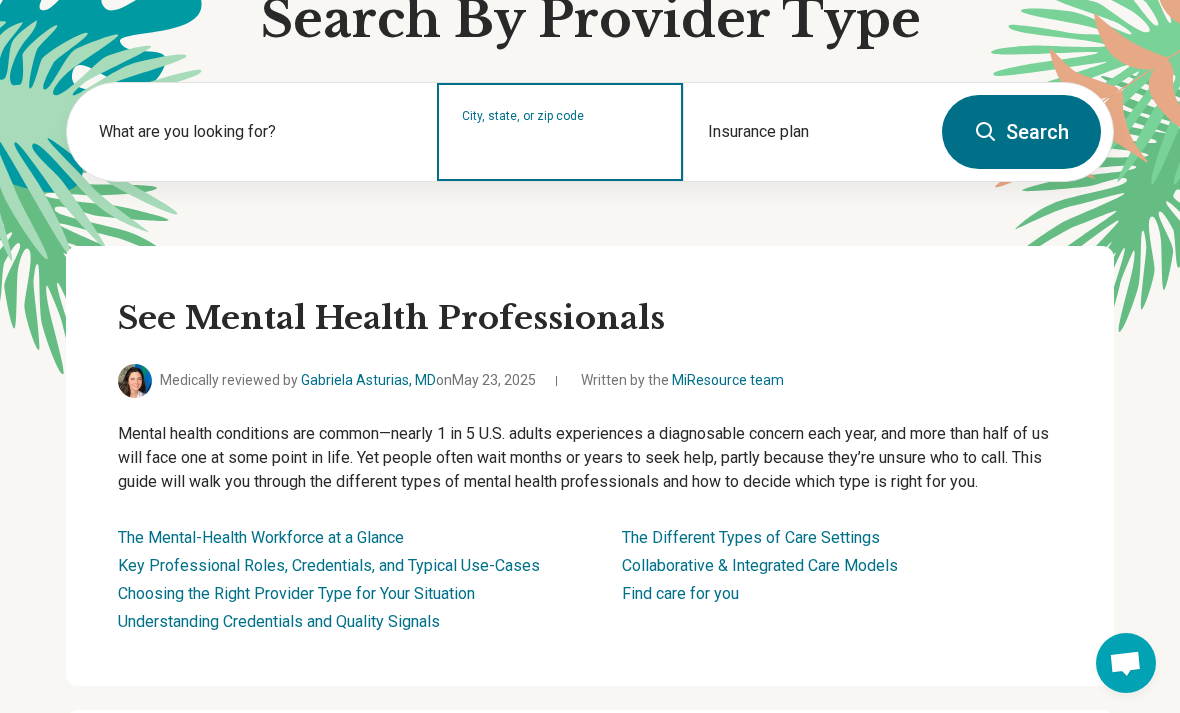 click on "City, state, or zip code" at bounding box center [561, 145] 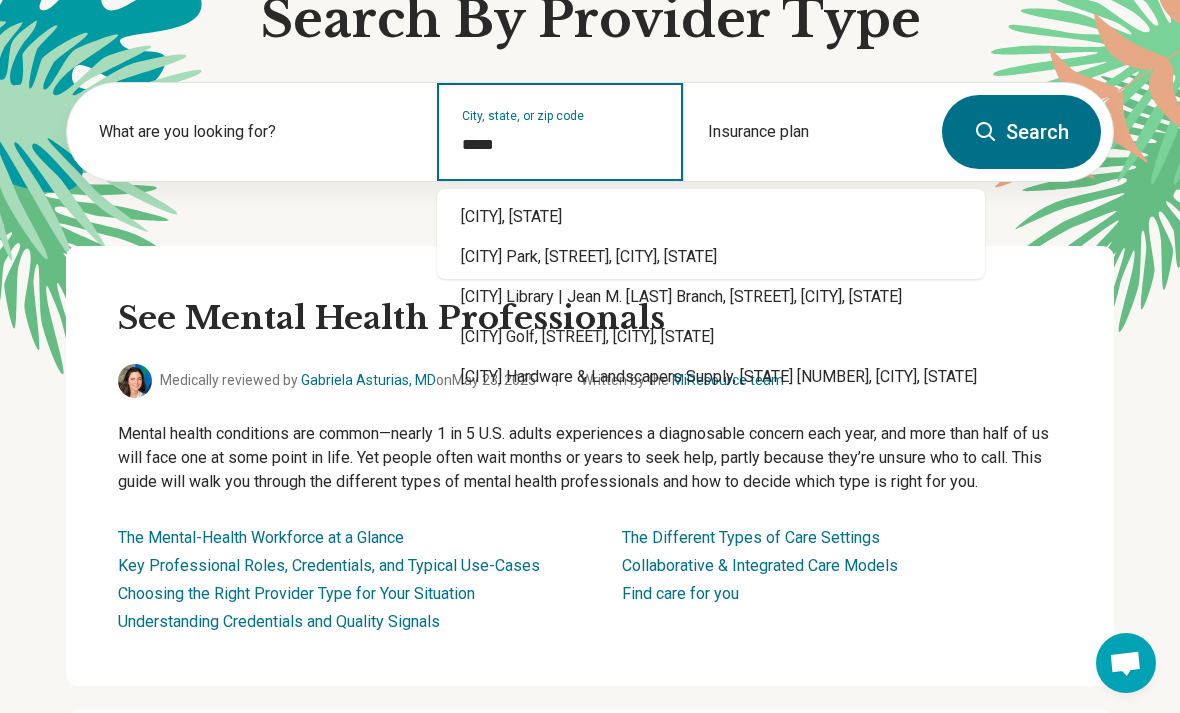 type on "*********" 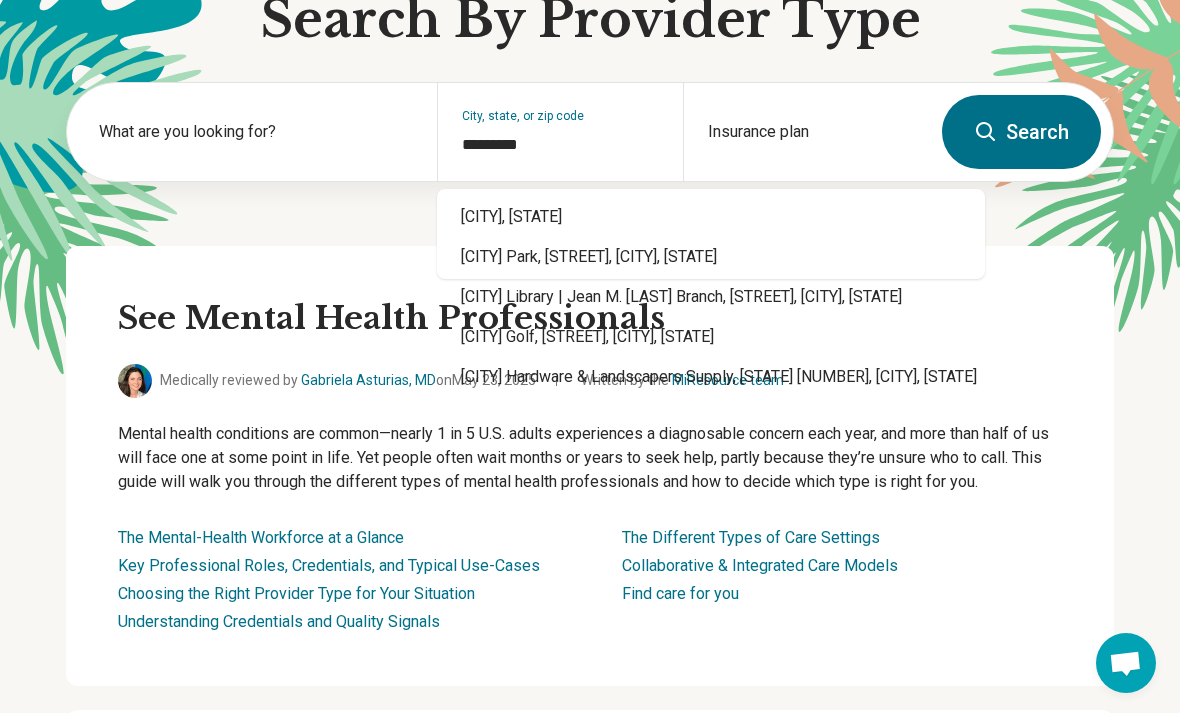 click on "What are you looking for? City, state, or zip code [POSTAL_CODE] Insurance plan Search" at bounding box center (590, 164) 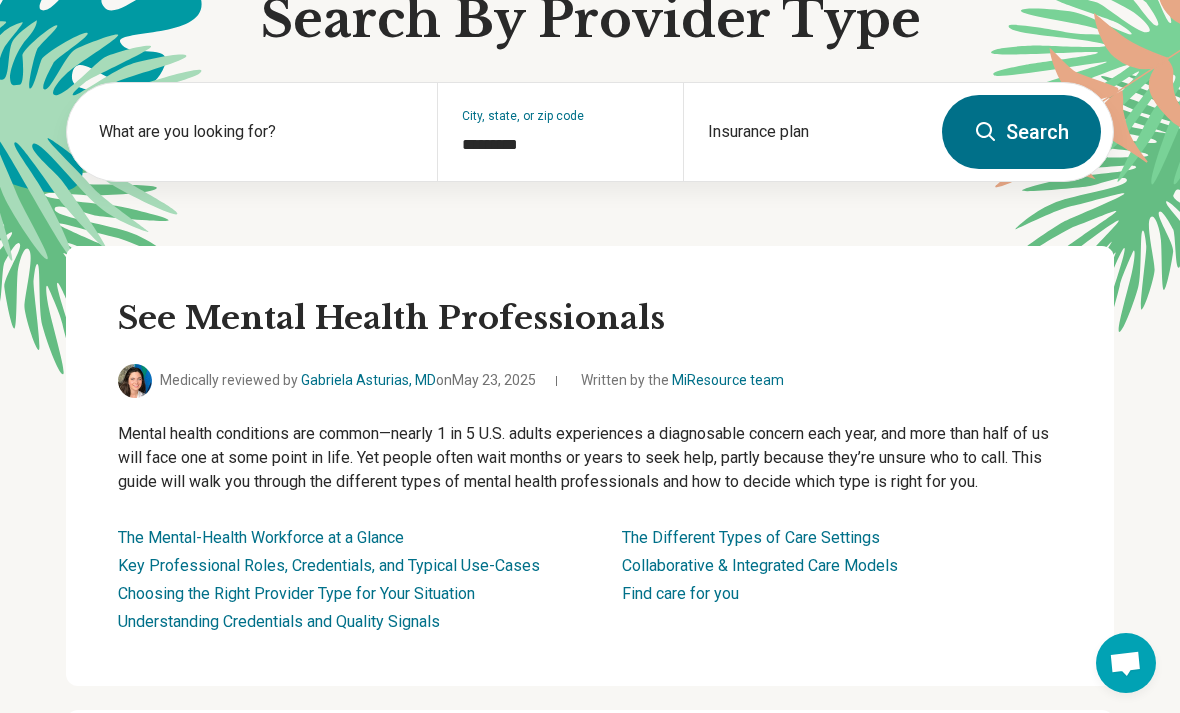 click on "Search" at bounding box center [1021, 132] 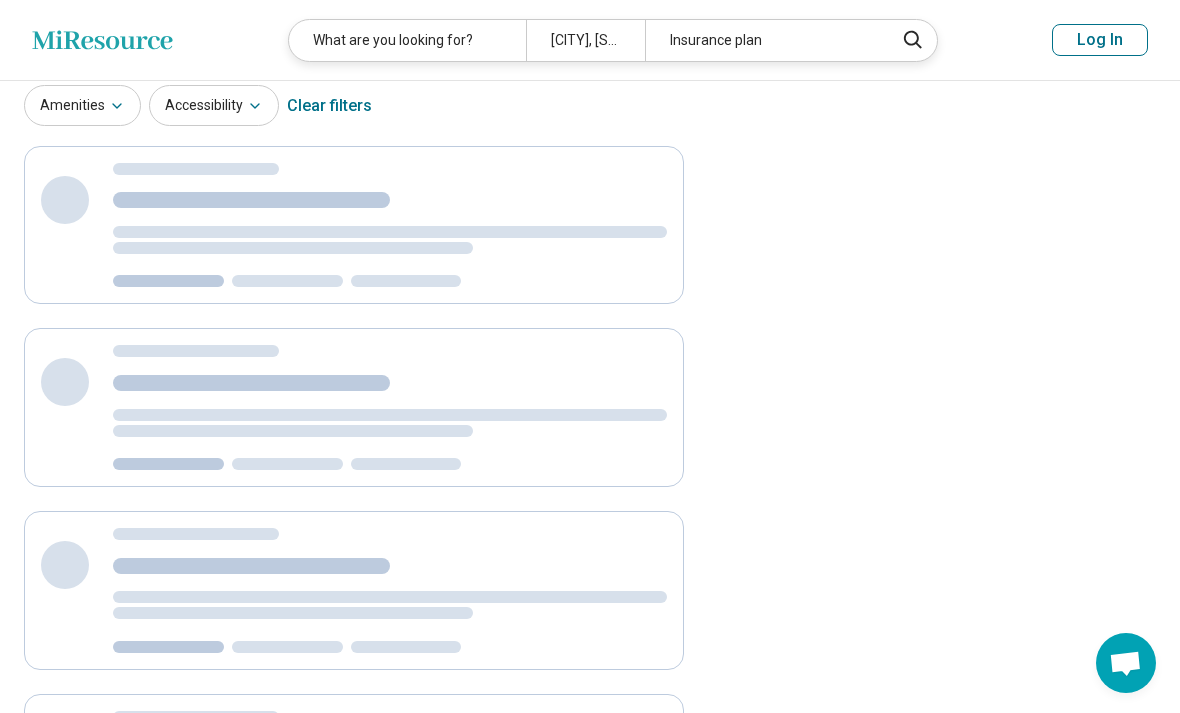 scroll, scrollTop: 0, scrollLeft: 0, axis: both 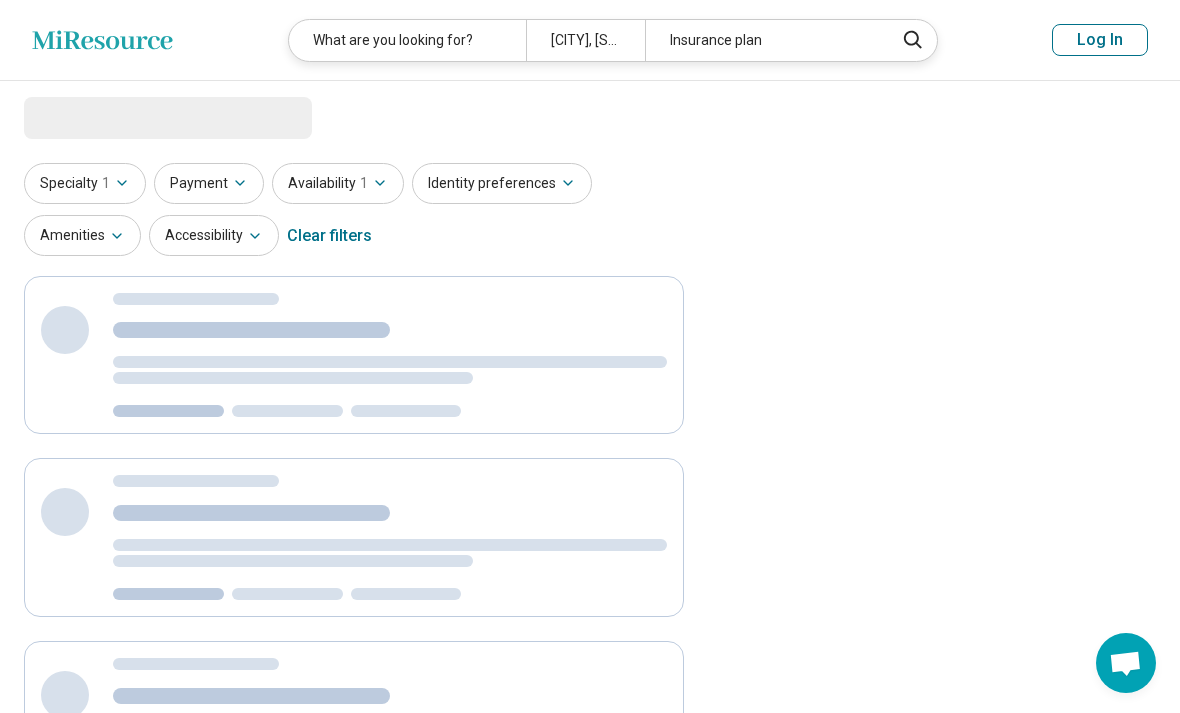 select on "***" 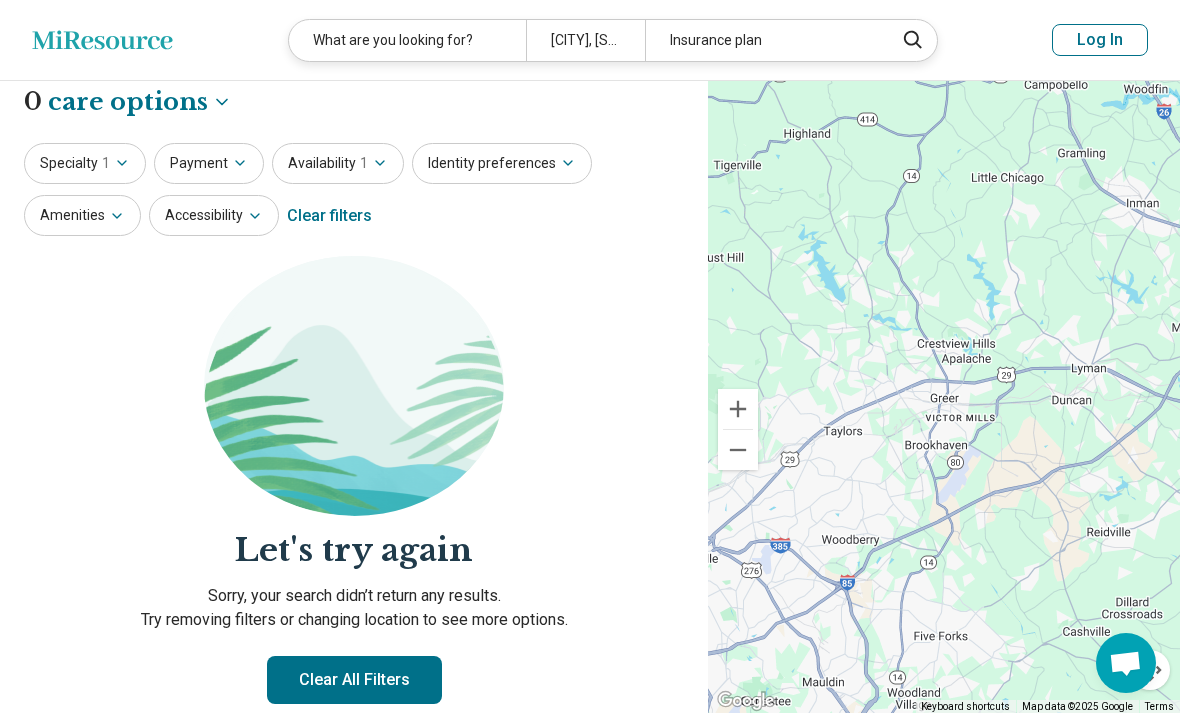 scroll, scrollTop: 0, scrollLeft: 0, axis: both 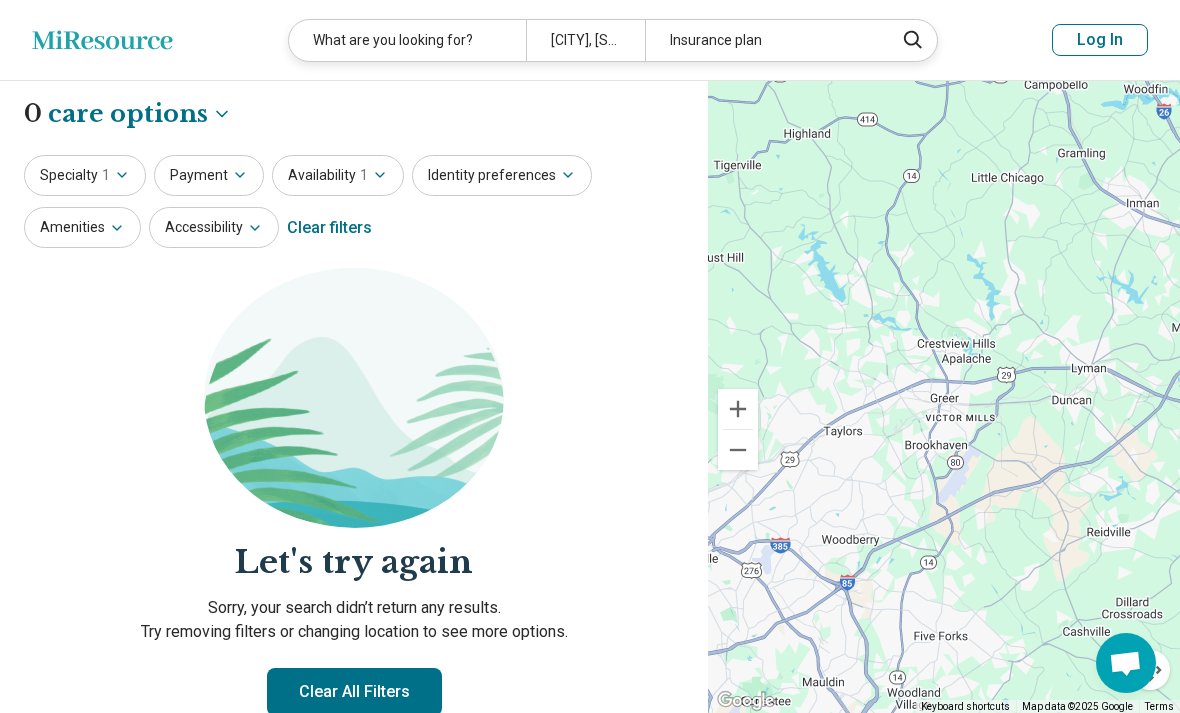 click on "[CITY], [STATE]" at bounding box center (585, 40) 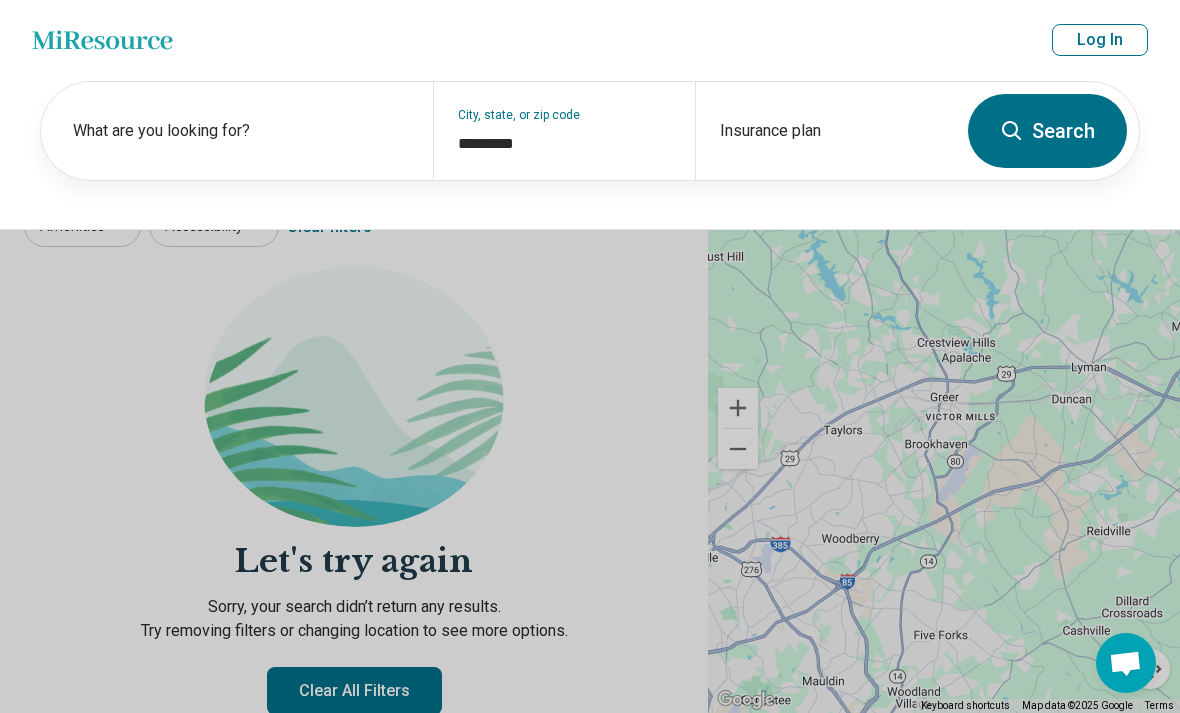 click on "City, state, or zip code *********" at bounding box center (563, 131) 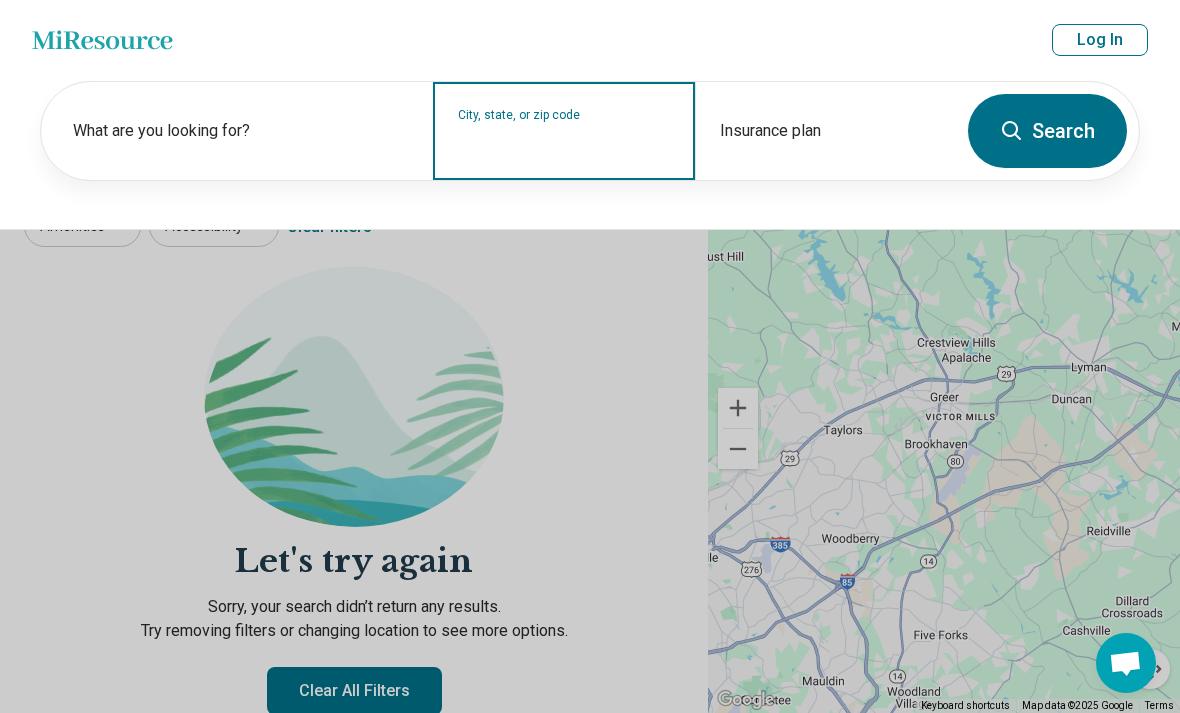 type on "*****" 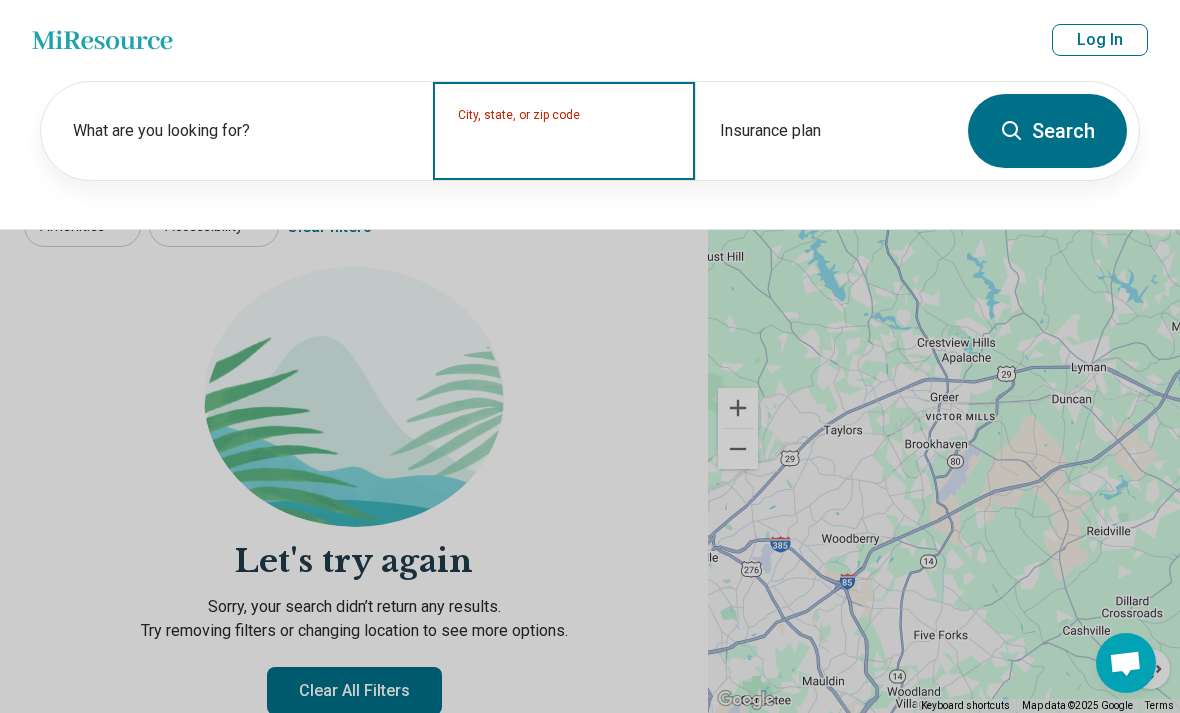click on "City, state, or zip code" at bounding box center (564, 144) 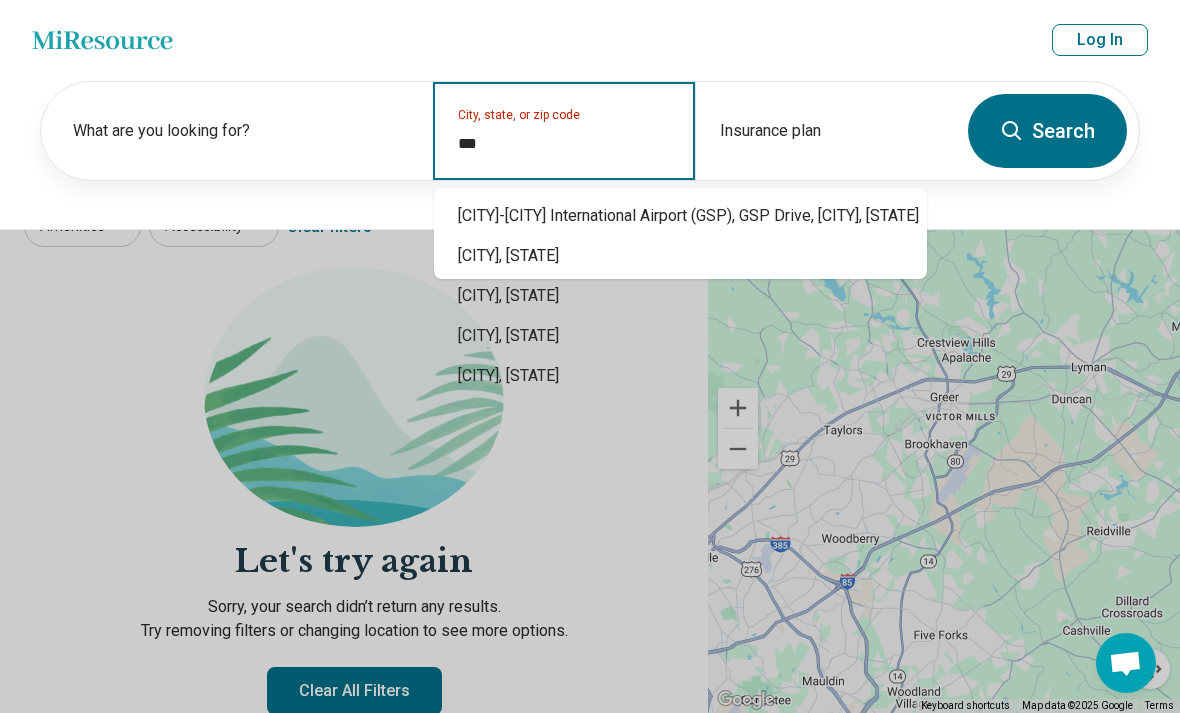 type on "**********" 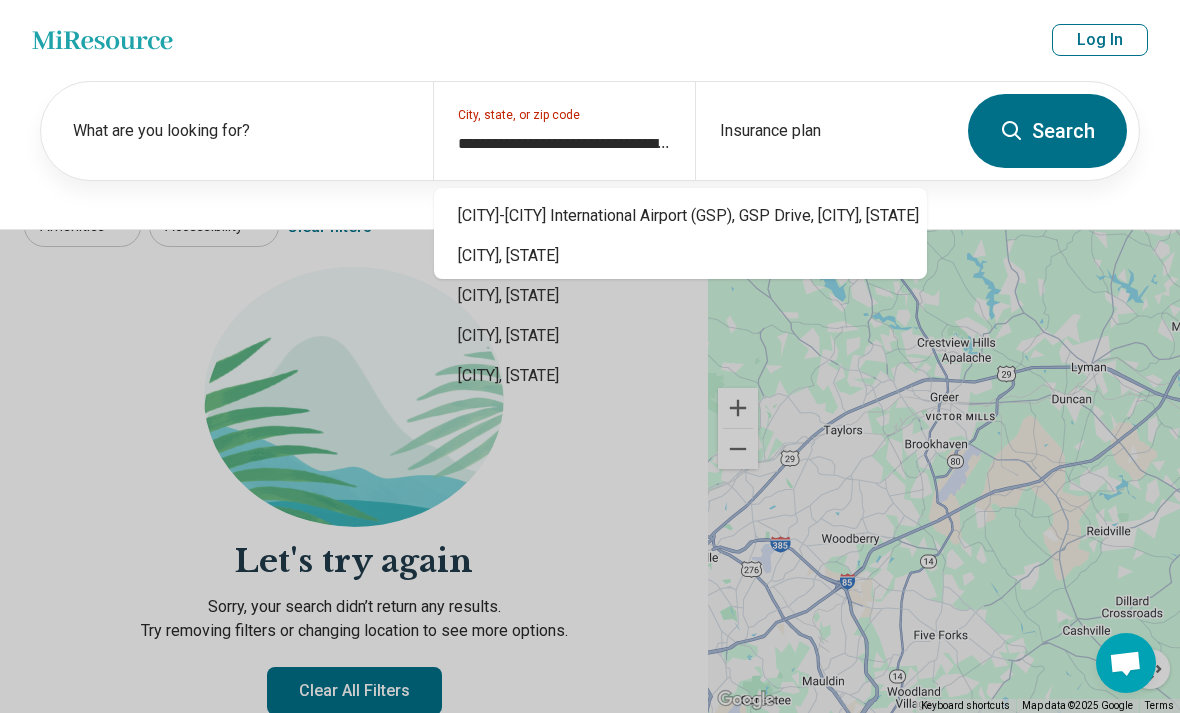 click on "What are you looking for? City, state, or zip code [POSTAL_CODE] Insurance plan Search" at bounding box center [590, 155] 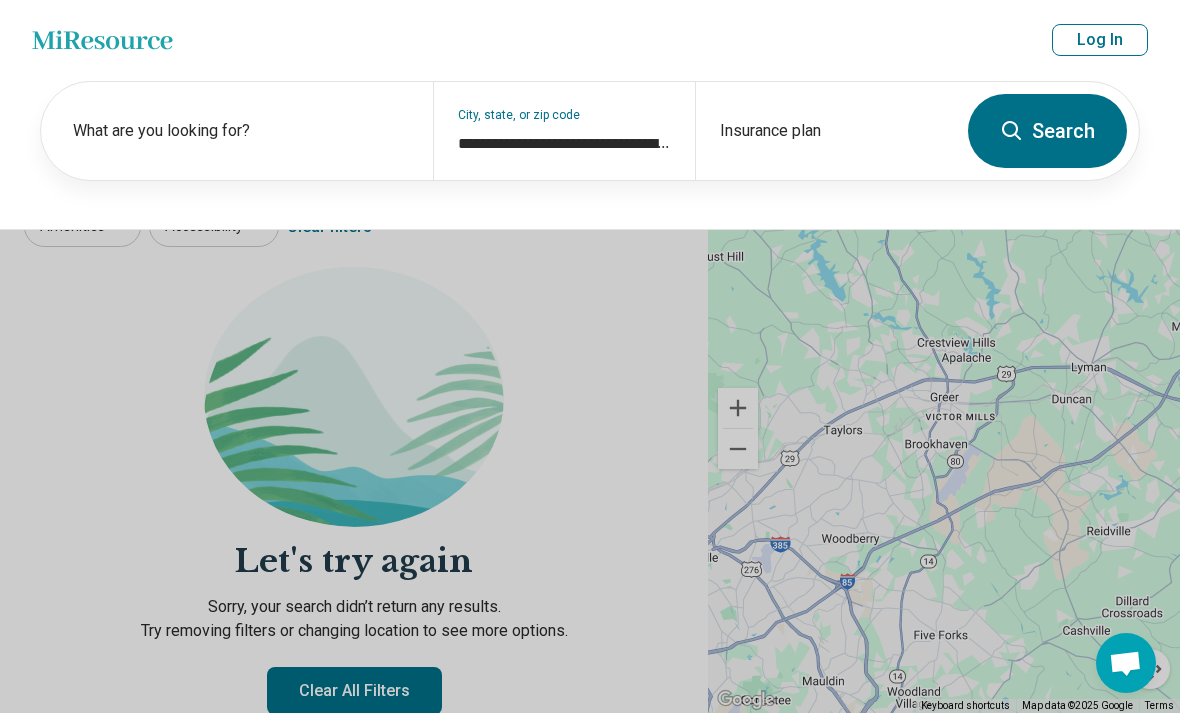 click on "Search" at bounding box center (1047, 131) 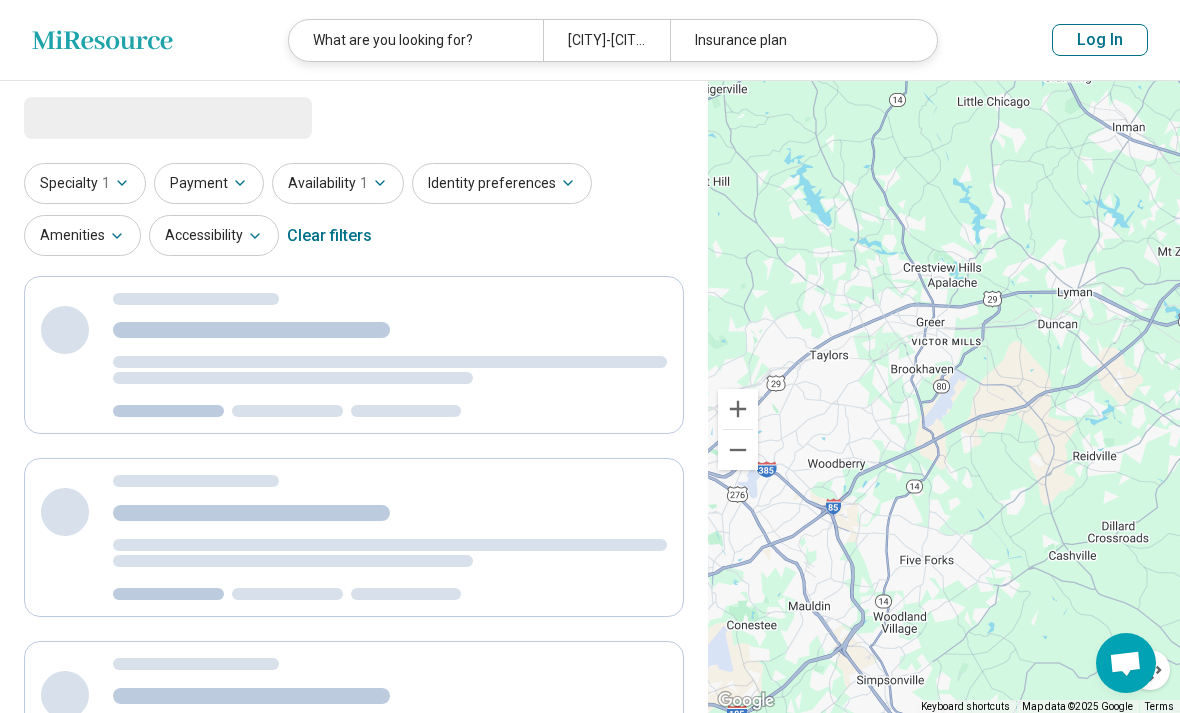 select on "***" 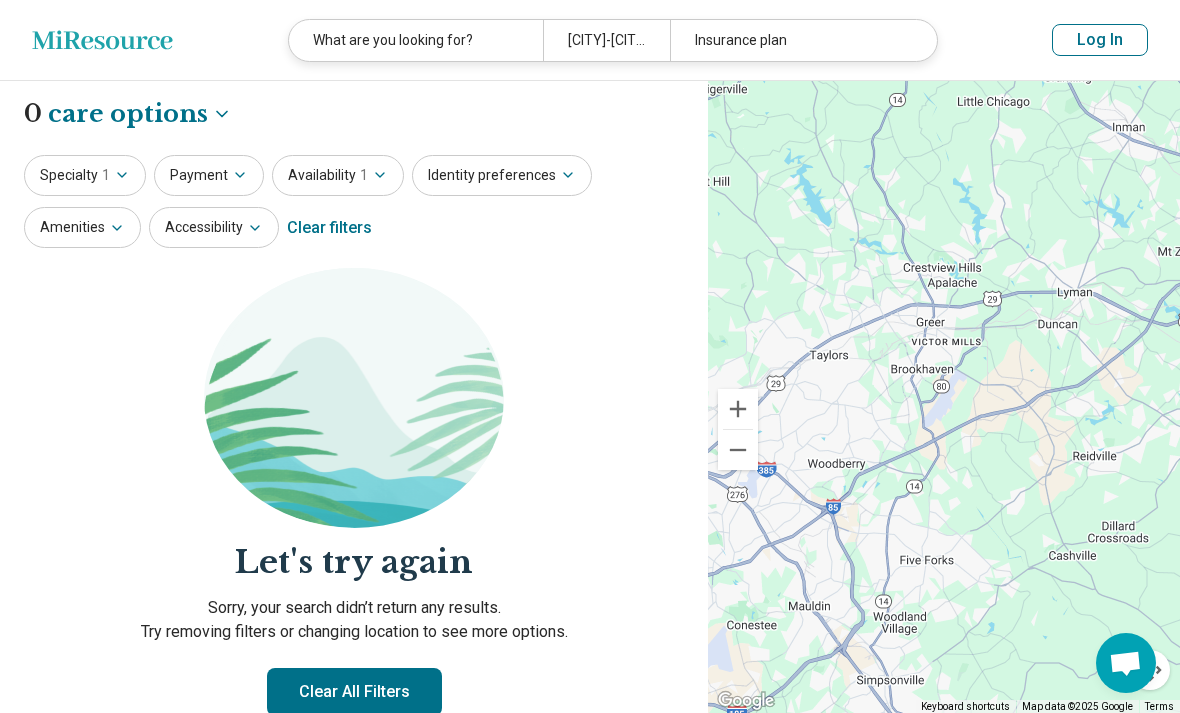 scroll, scrollTop: 130, scrollLeft: 0, axis: vertical 